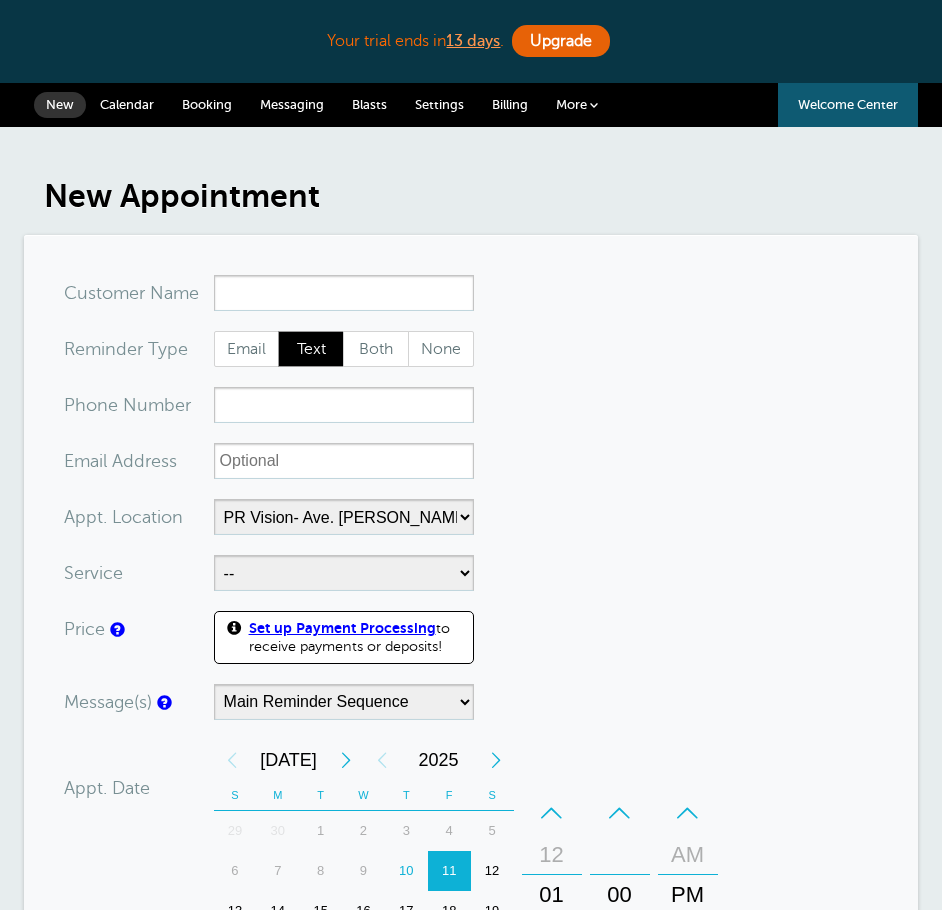 select on "24234" 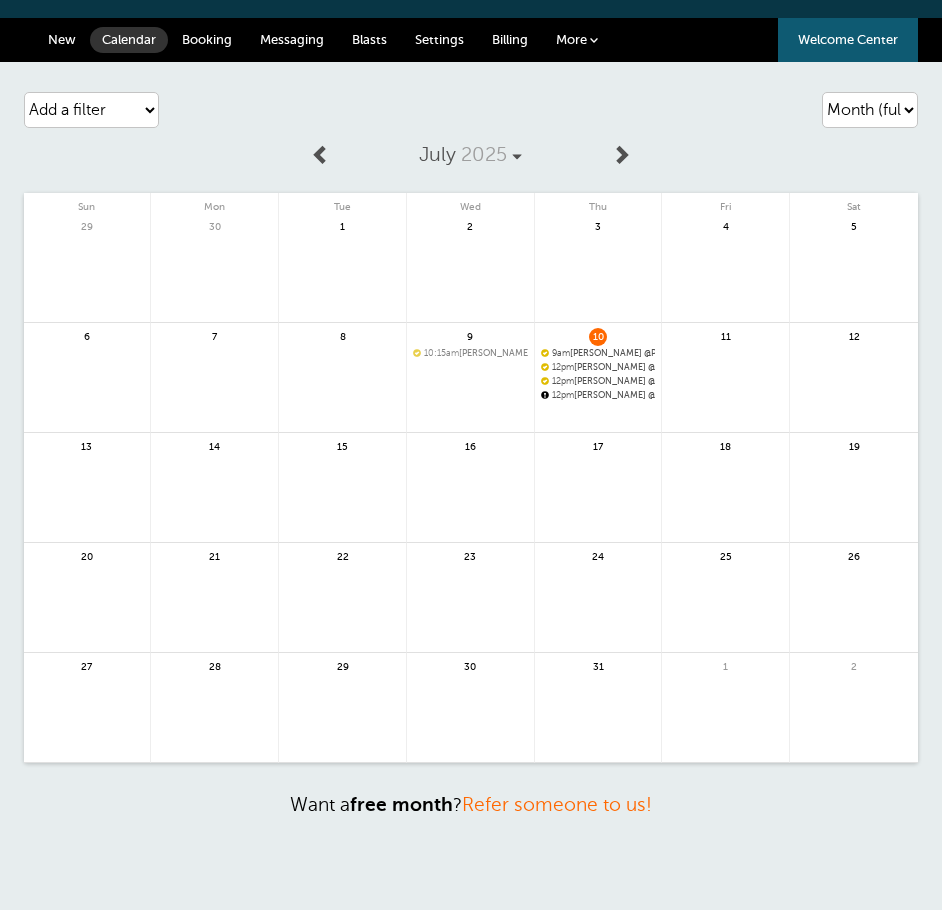 scroll, scrollTop: 100, scrollLeft: 0, axis: vertical 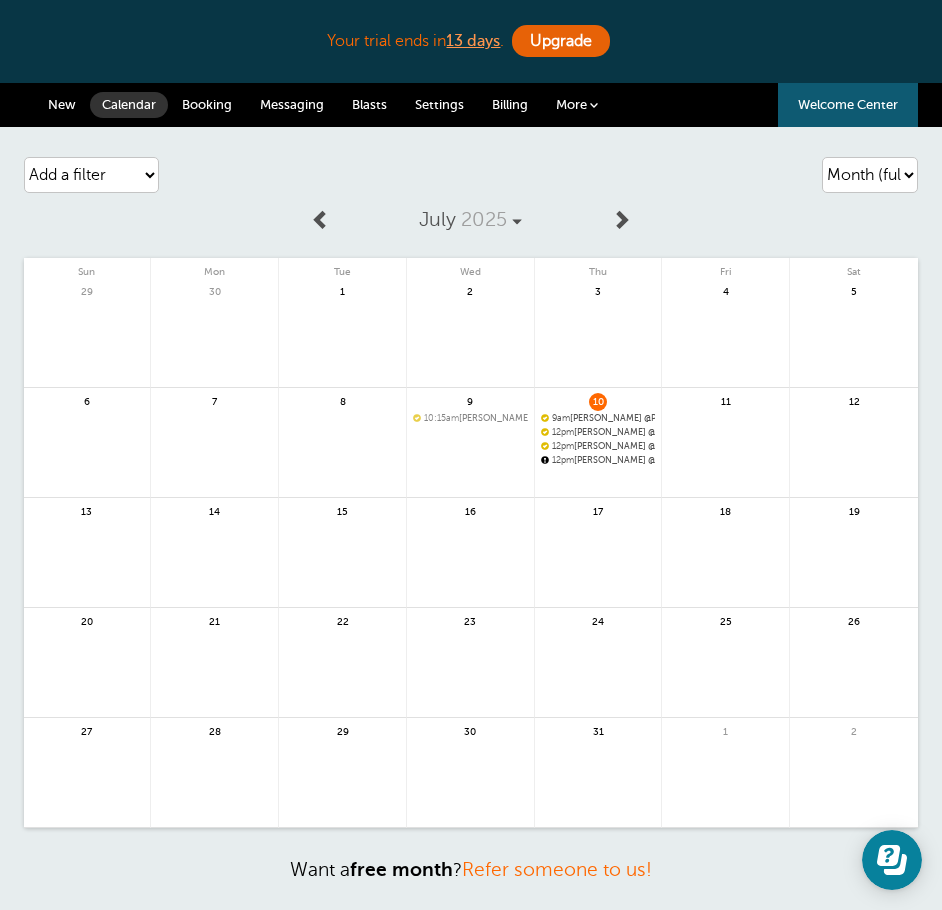 click on "Booking" at bounding box center [207, 105] 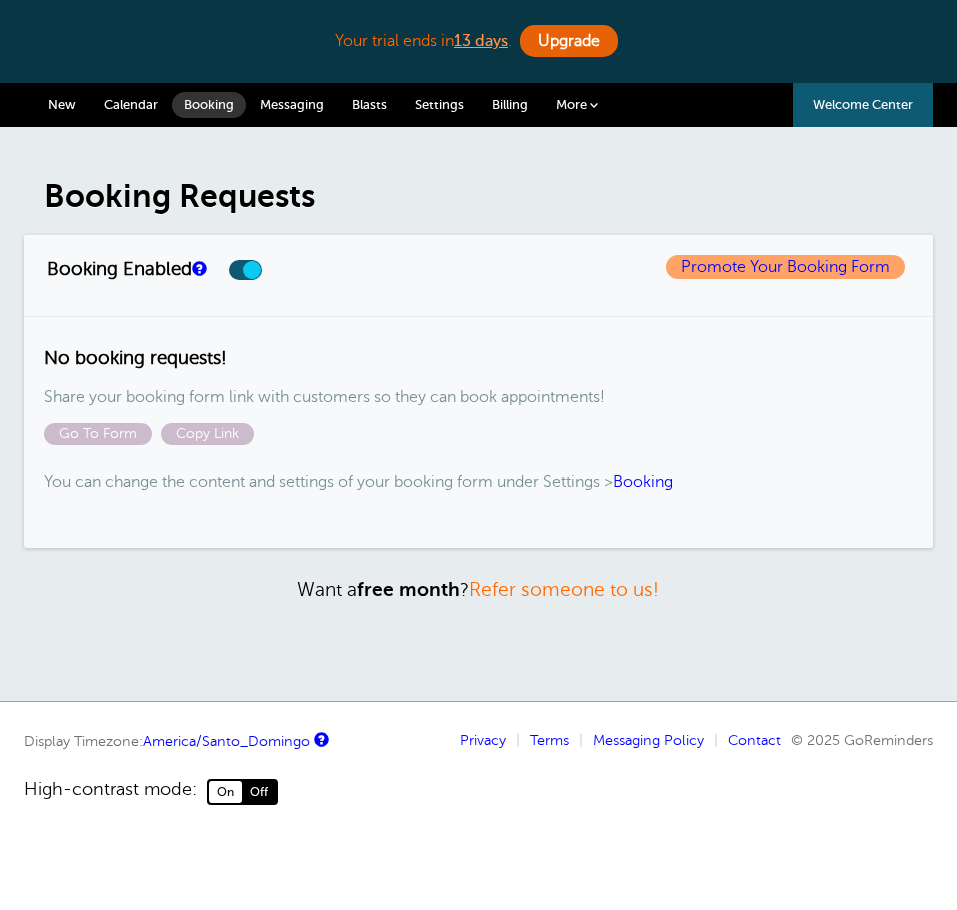 scroll, scrollTop: 0, scrollLeft: 0, axis: both 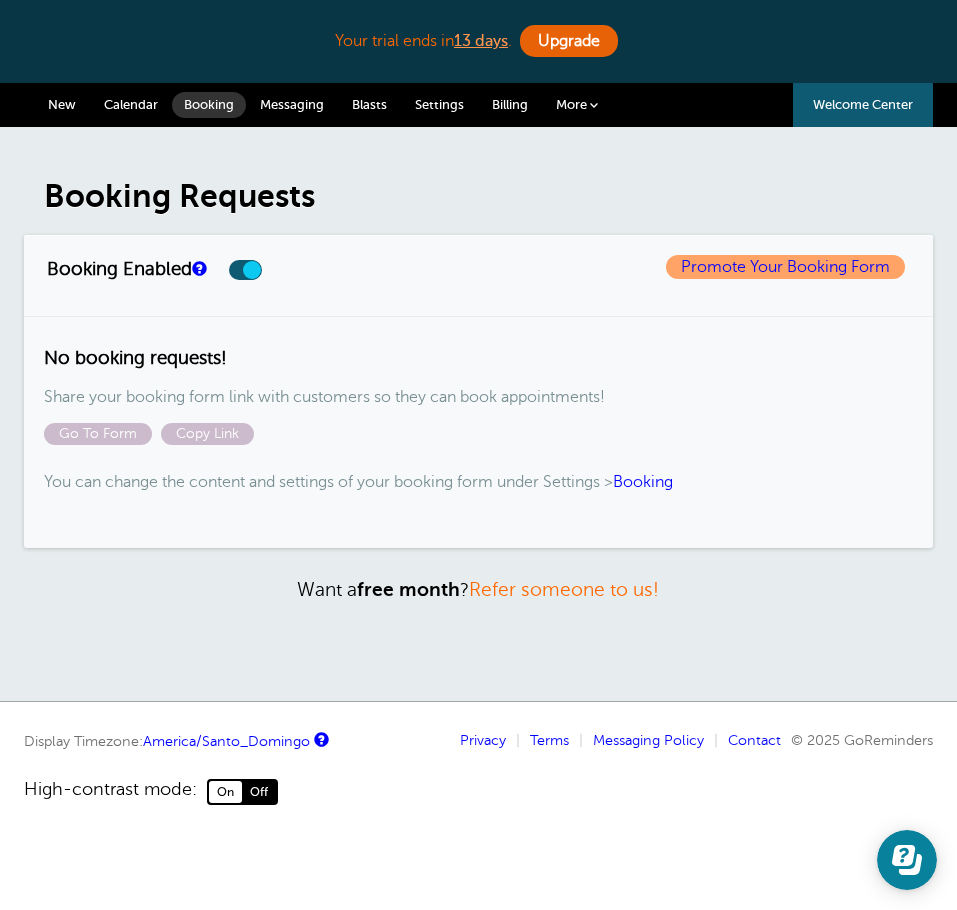 click on "Messaging" at bounding box center [292, 104] 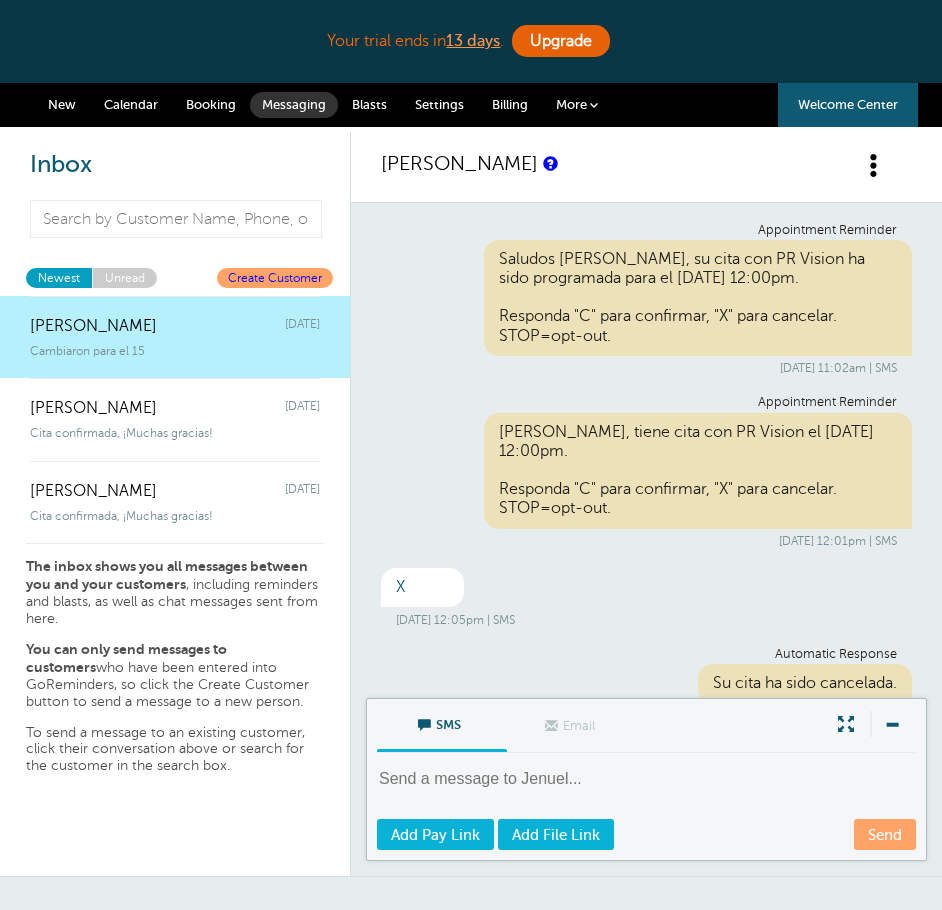 scroll, scrollTop: 0, scrollLeft: 0, axis: both 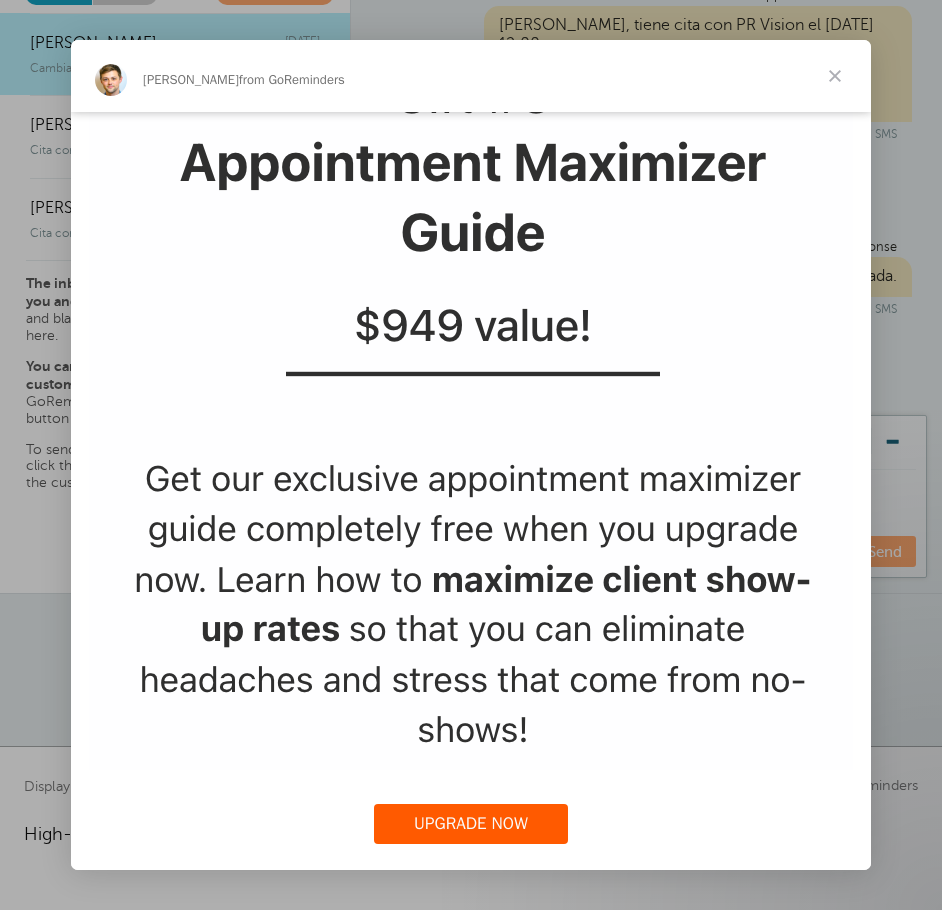 click at bounding box center [835, 76] 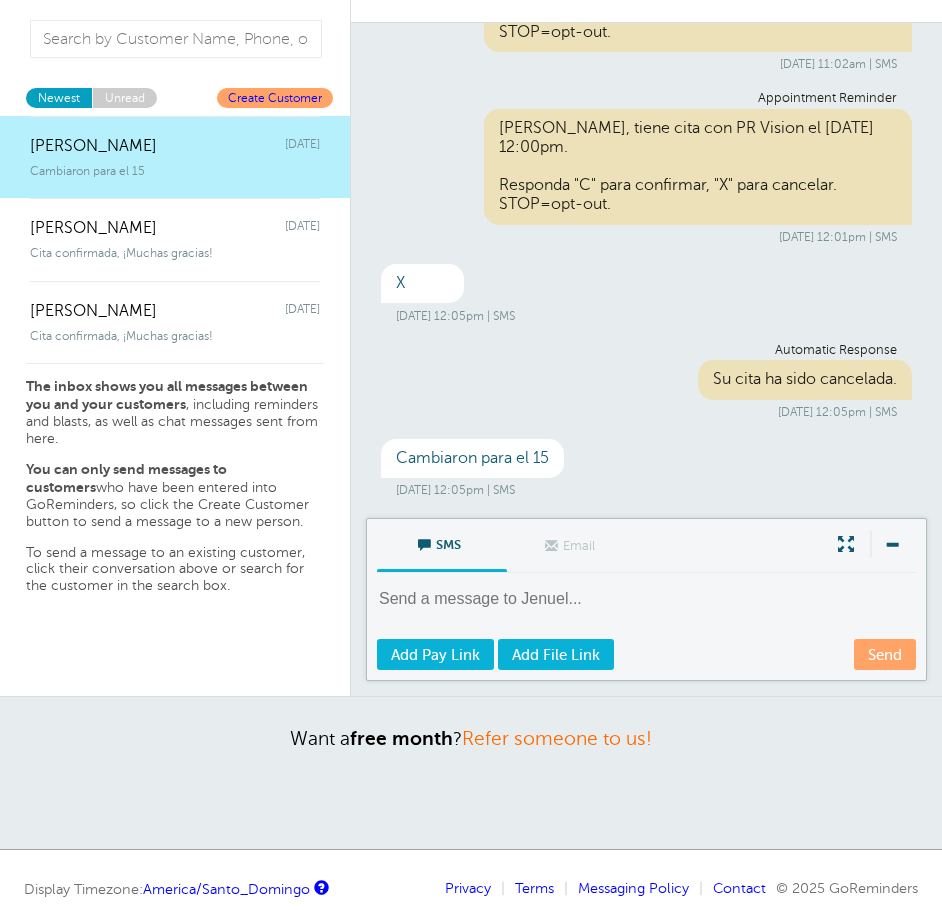 scroll, scrollTop: 0, scrollLeft: 0, axis: both 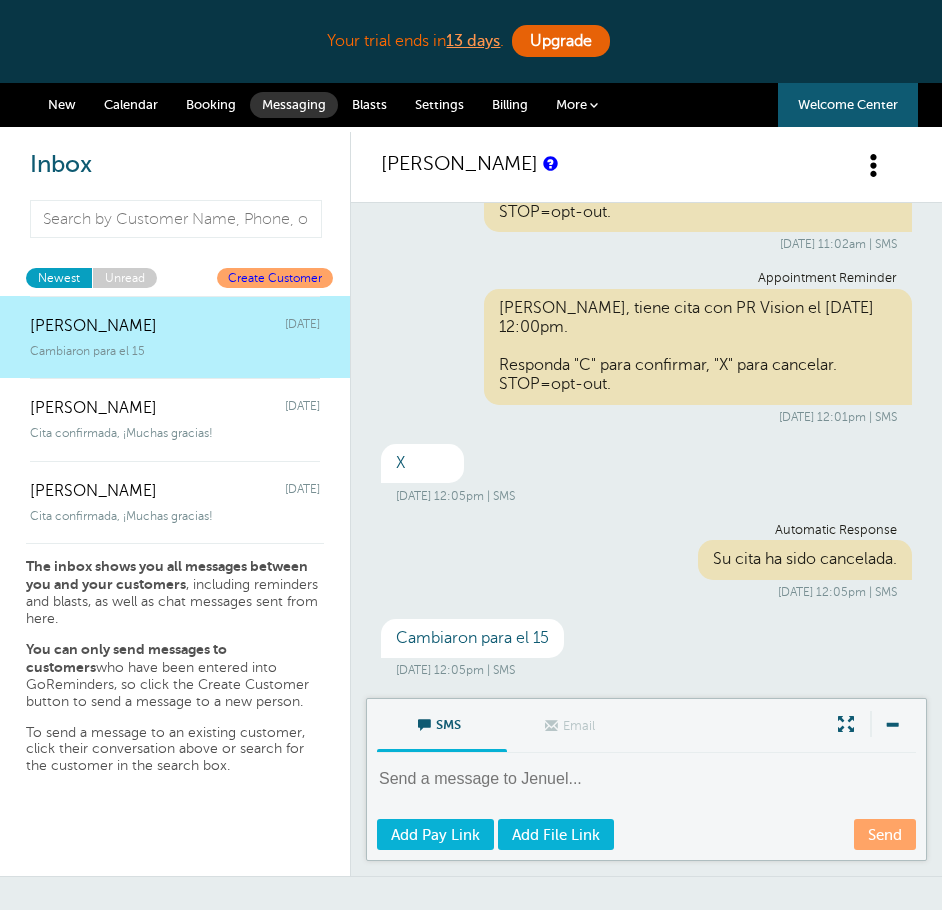 click on "Calendar" at bounding box center [131, 104] 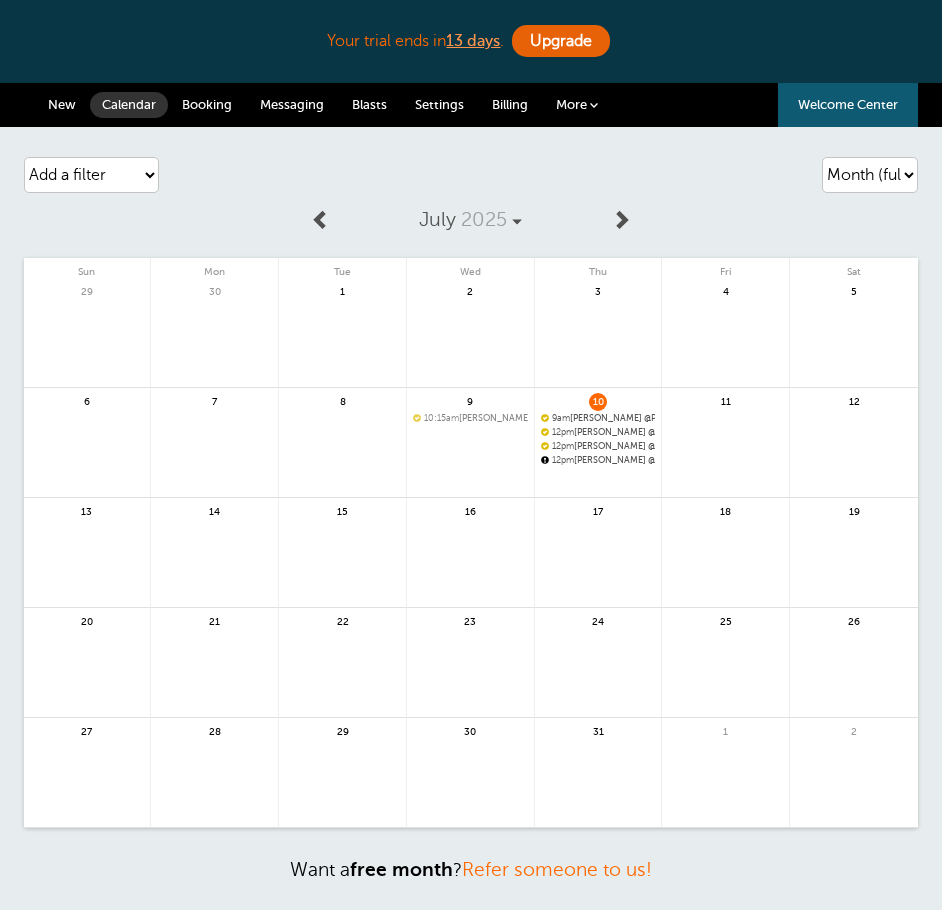 scroll, scrollTop: 0, scrollLeft: 0, axis: both 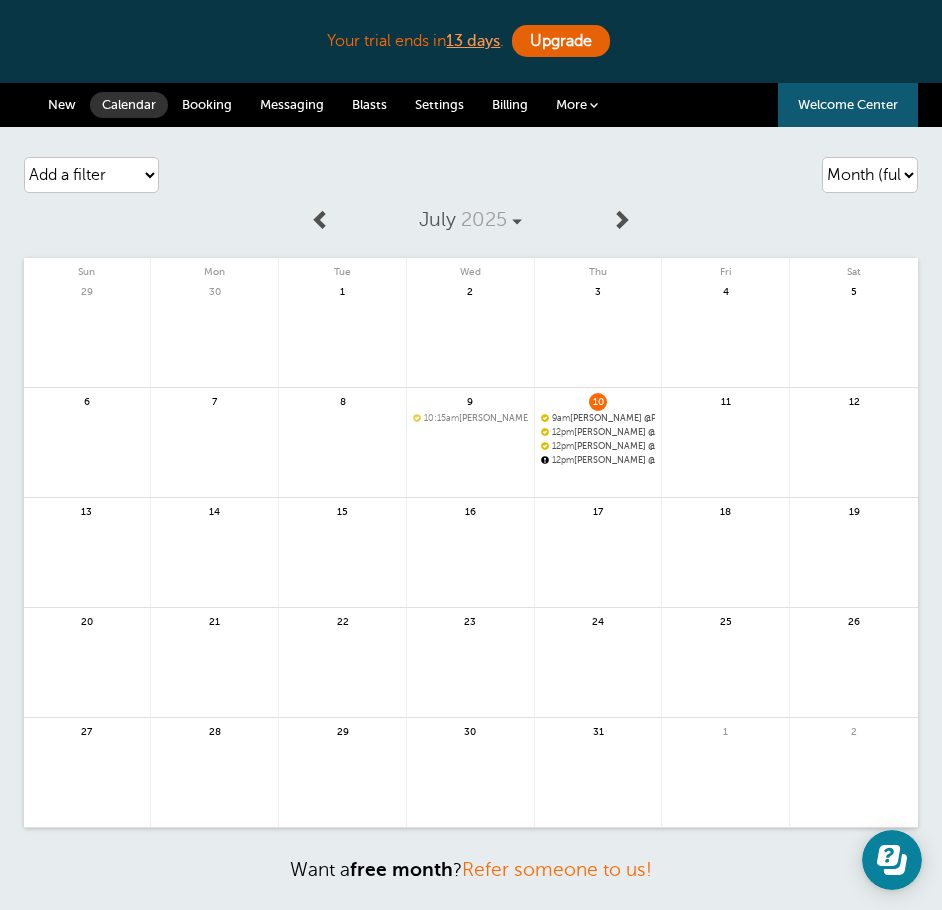 click on "New" at bounding box center [62, 105] 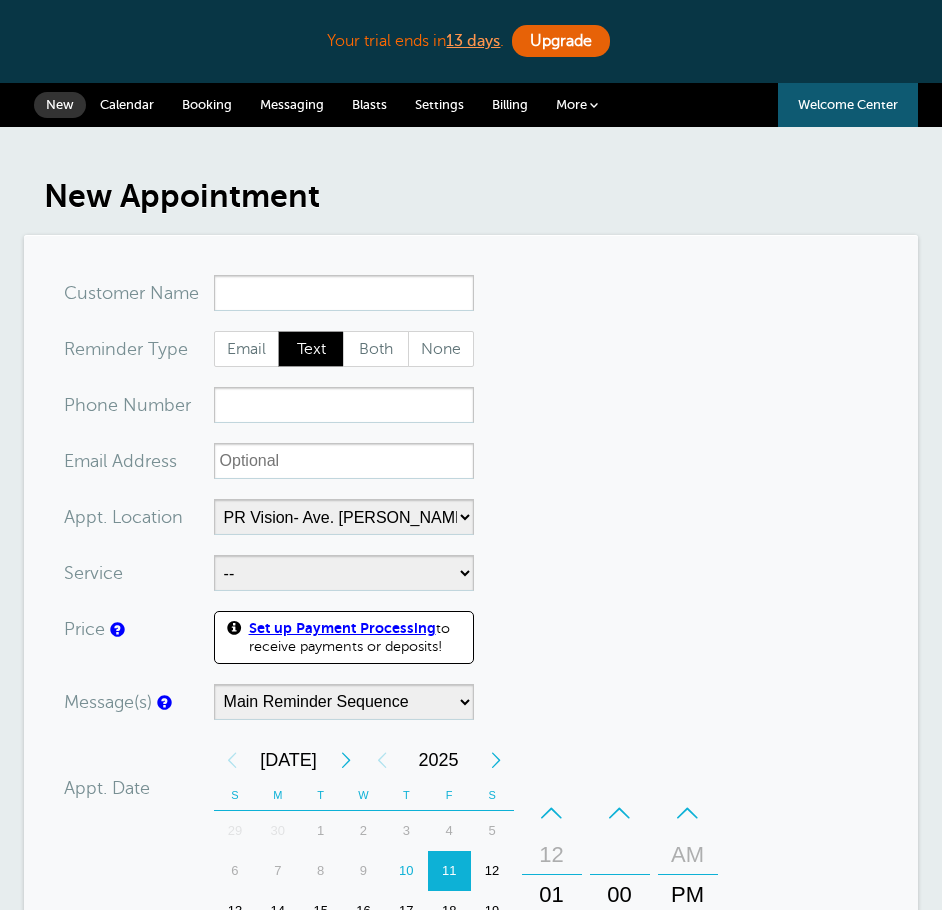 select on "24234" 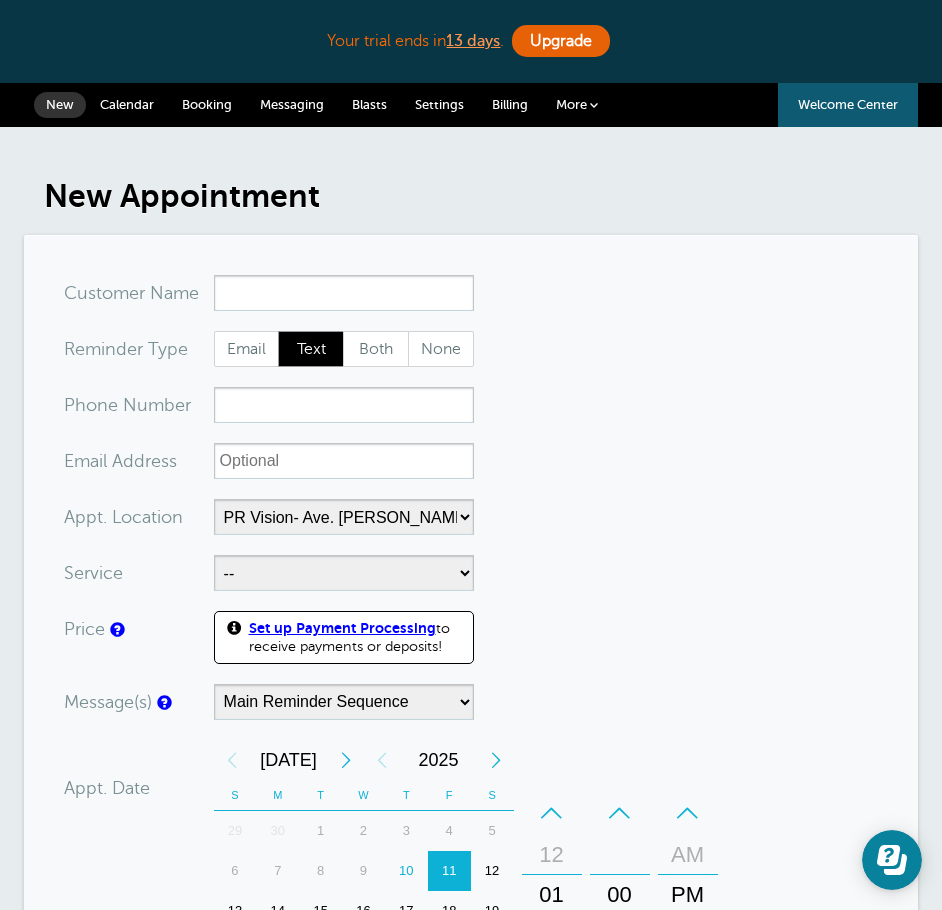 scroll, scrollTop: 0, scrollLeft: 0, axis: both 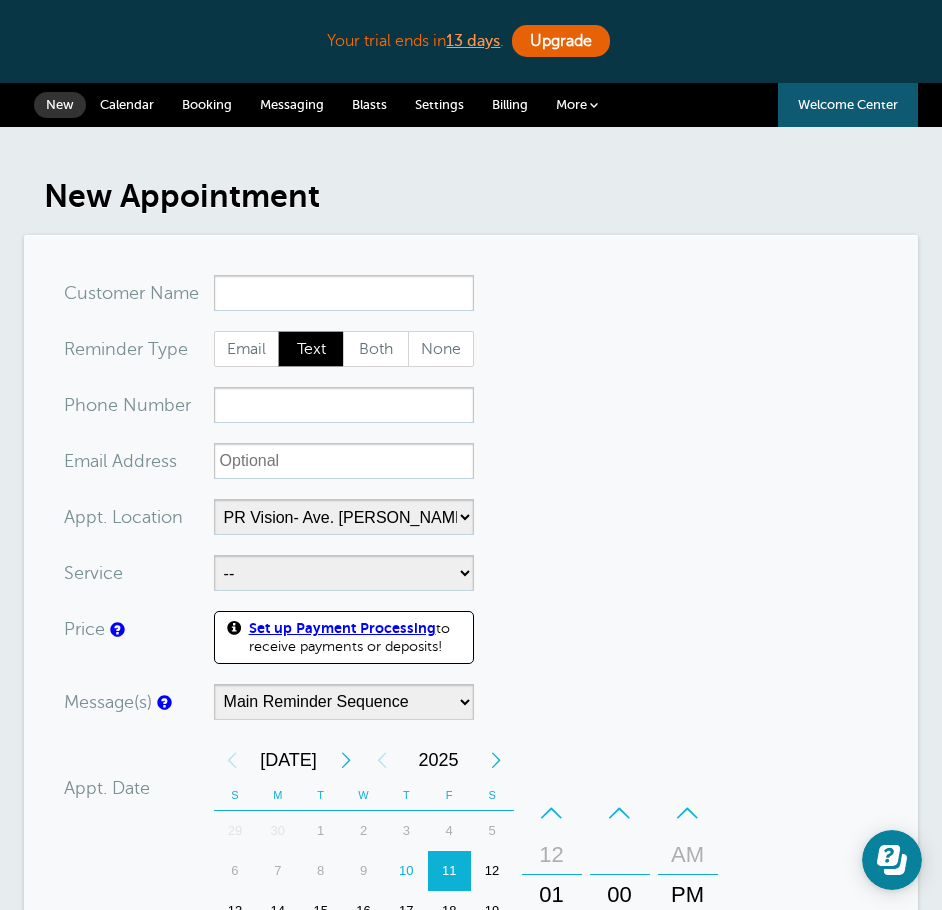 click on "Messaging" at bounding box center (292, 104) 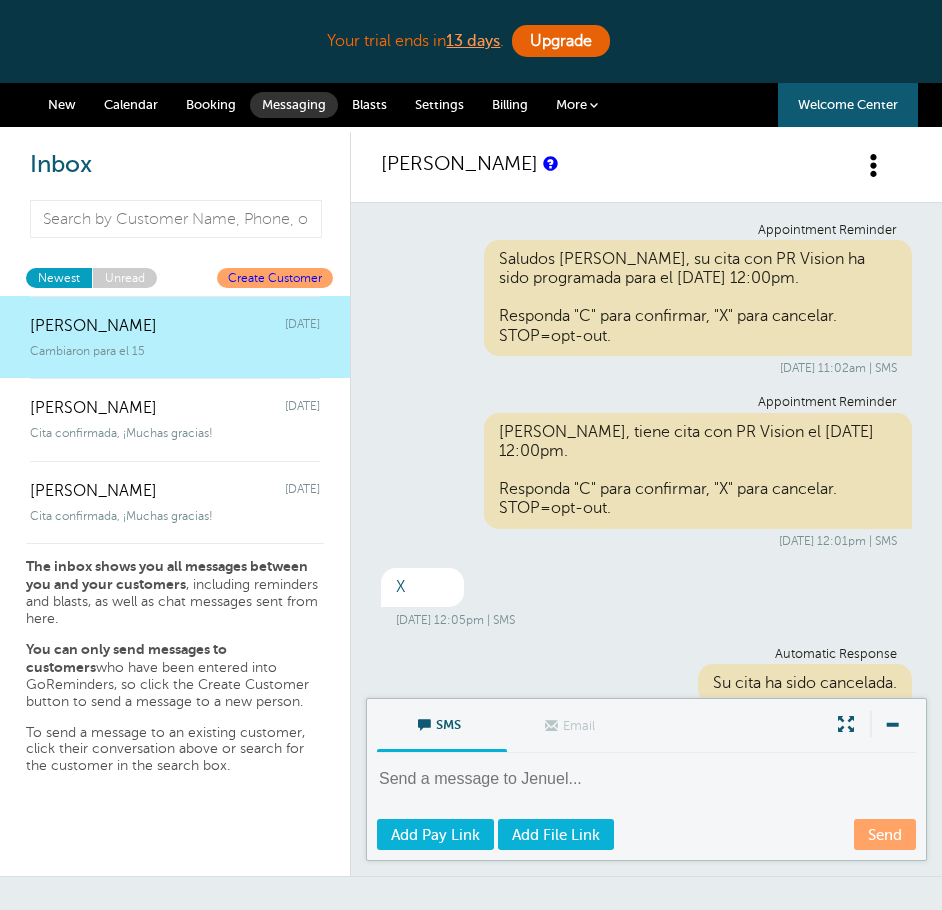 scroll, scrollTop: 0, scrollLeft: 0, axis: both 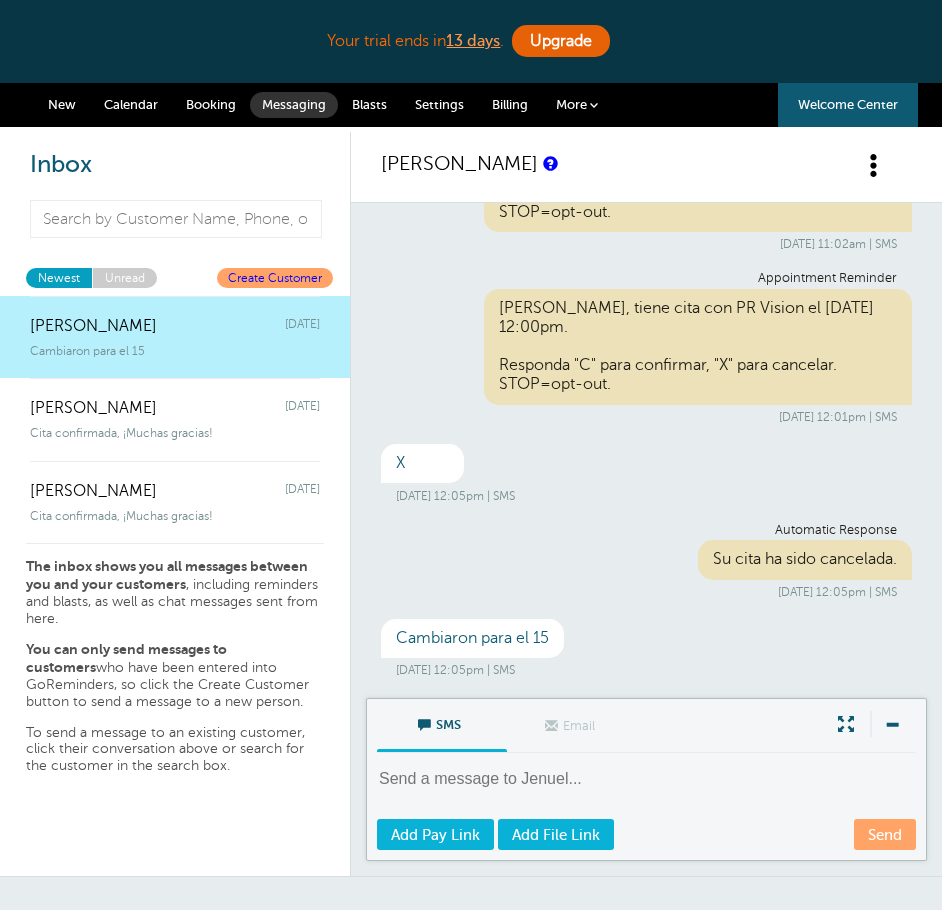 click on "Settings" at bounding box center (439, 105) 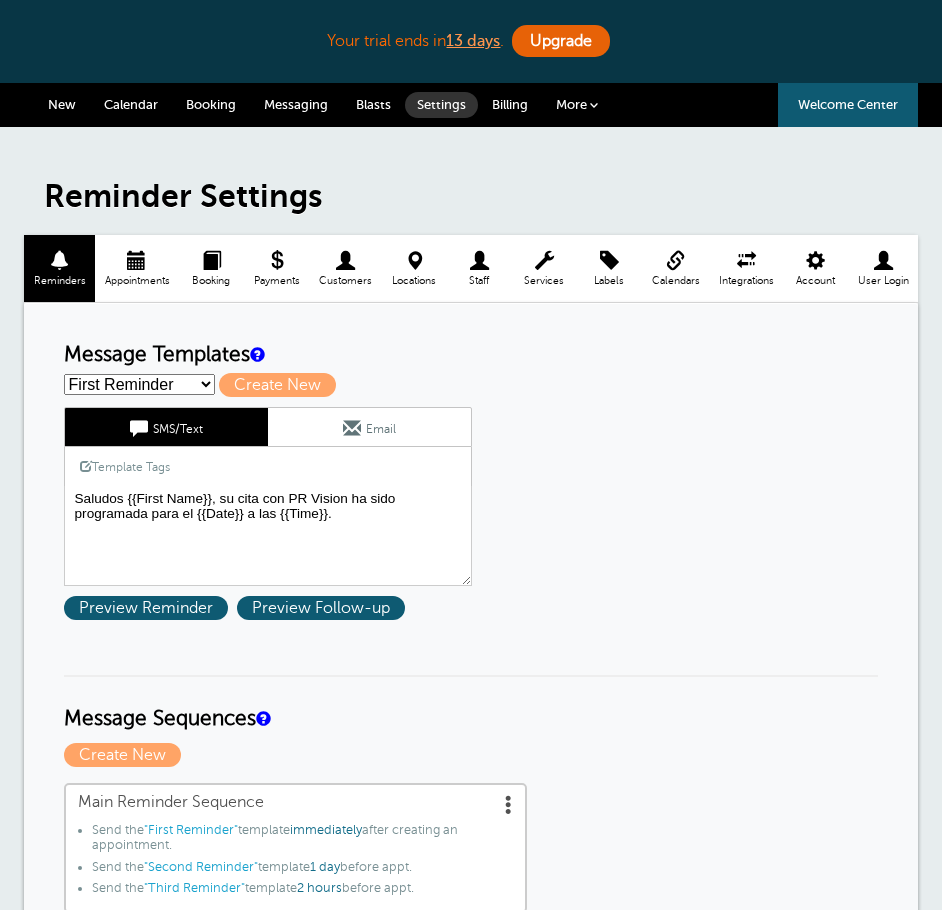 scroll, scrollTop: 0, scrollLeft: 0, axis: both 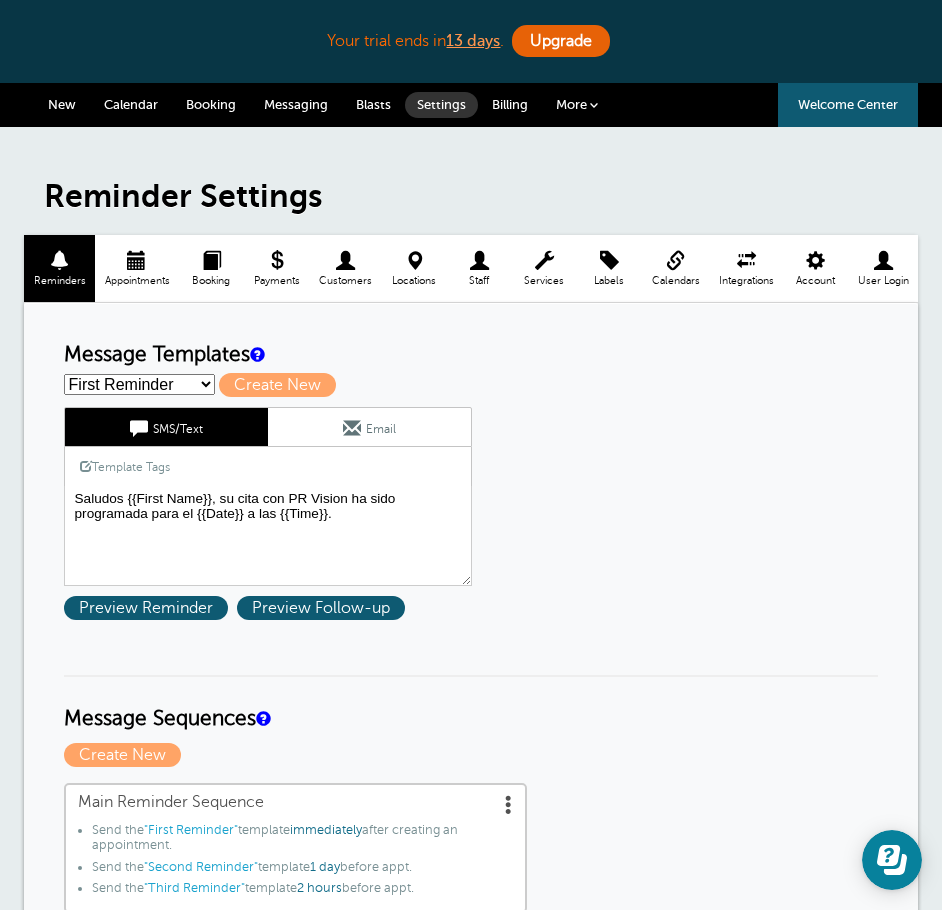 click on "Calendar" at bounding box center (131, 104) 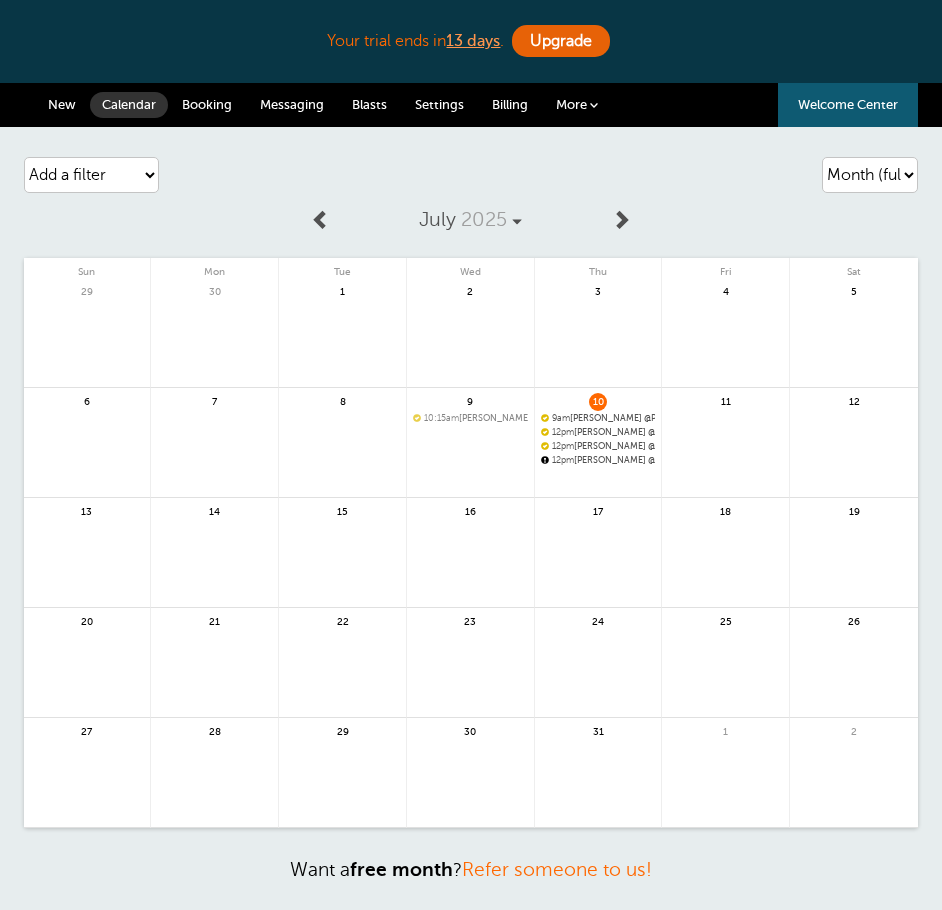 scroll, scrollTop: 0, scrollLeft: 0, axis: both 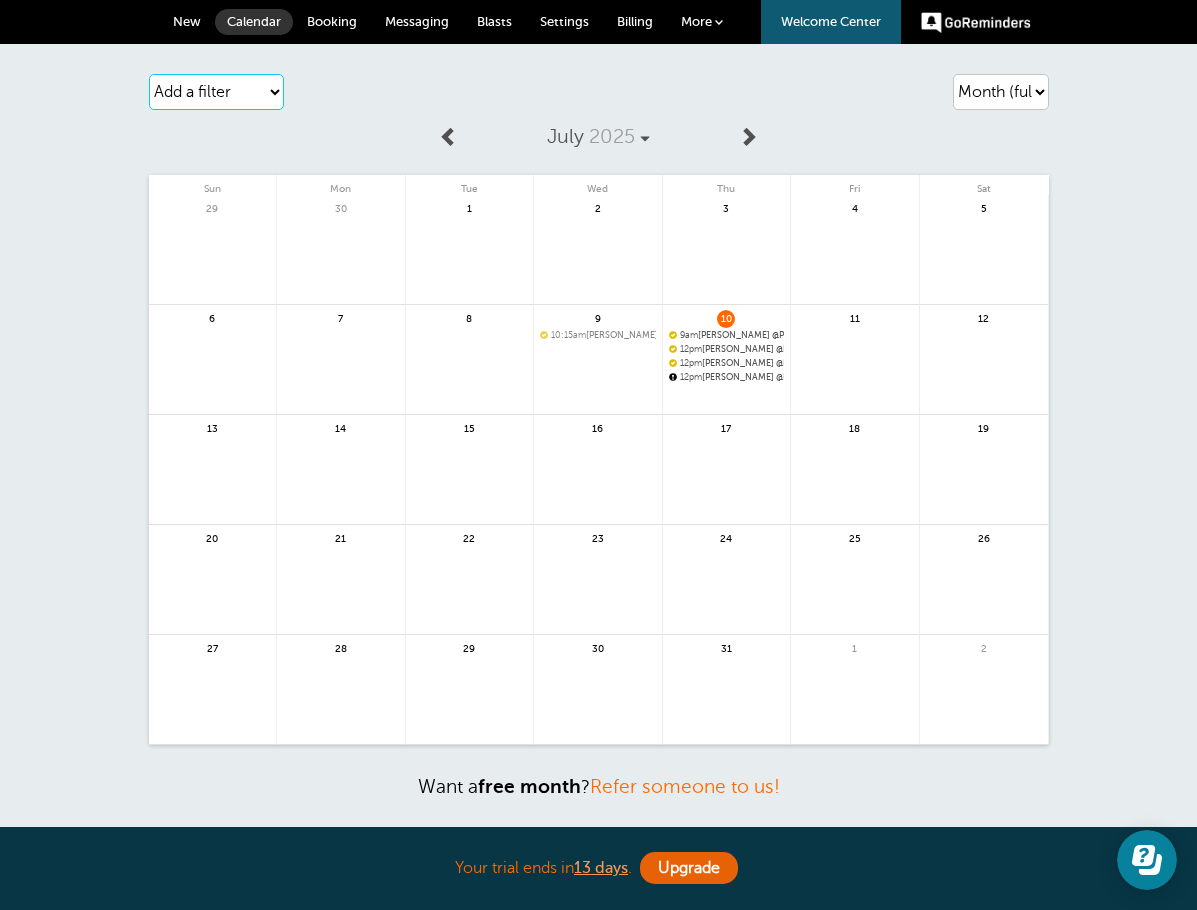 click on "Add a filter Customer Search Location Service Appointment Status Payment Status" at bounding box center [216, 92] 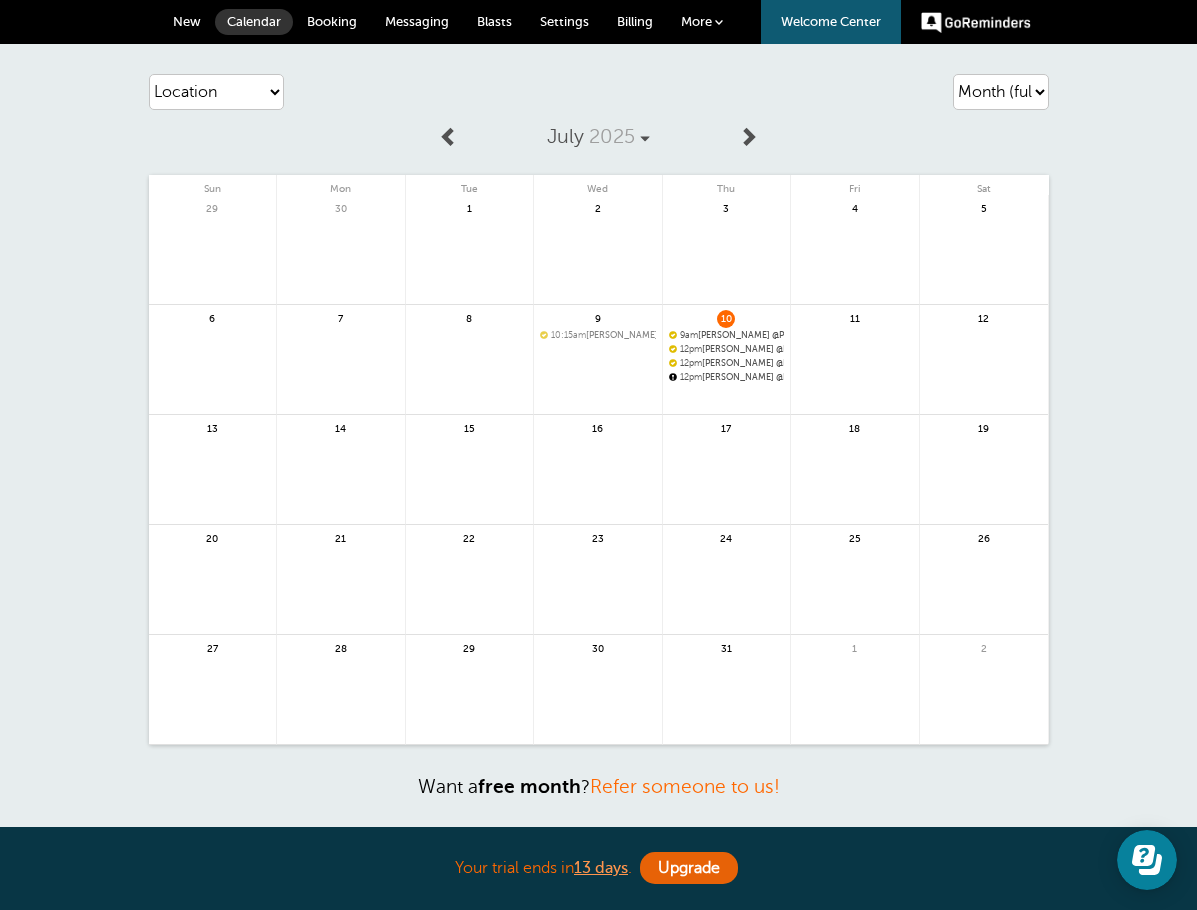 click on "Add a filter Customer Search Location Service Appointment Status Payment Status" at bounding box center [216, 92] 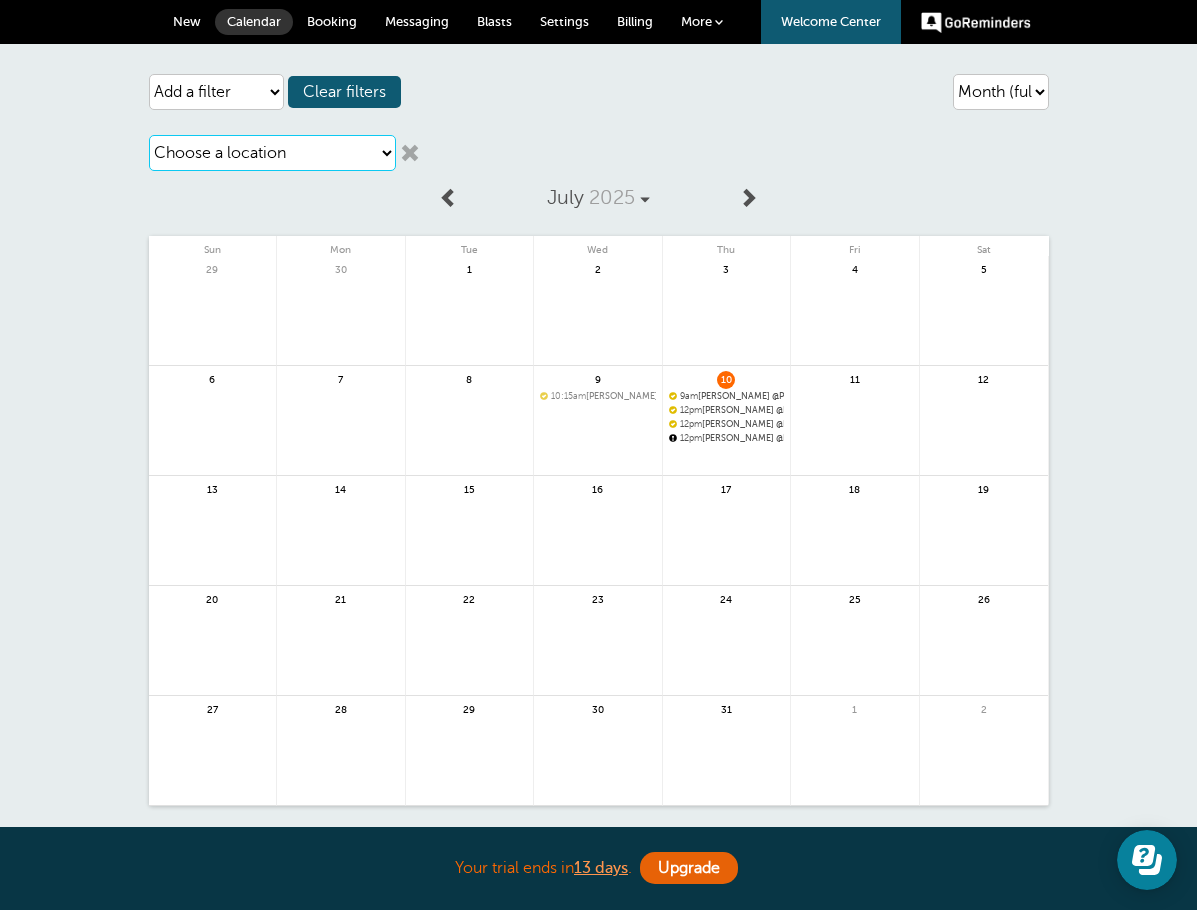 click on "Choose a location PR Vision- Ave. Roberto Clemente PR Vision- Pueblo" at bounding box center [273, 153] 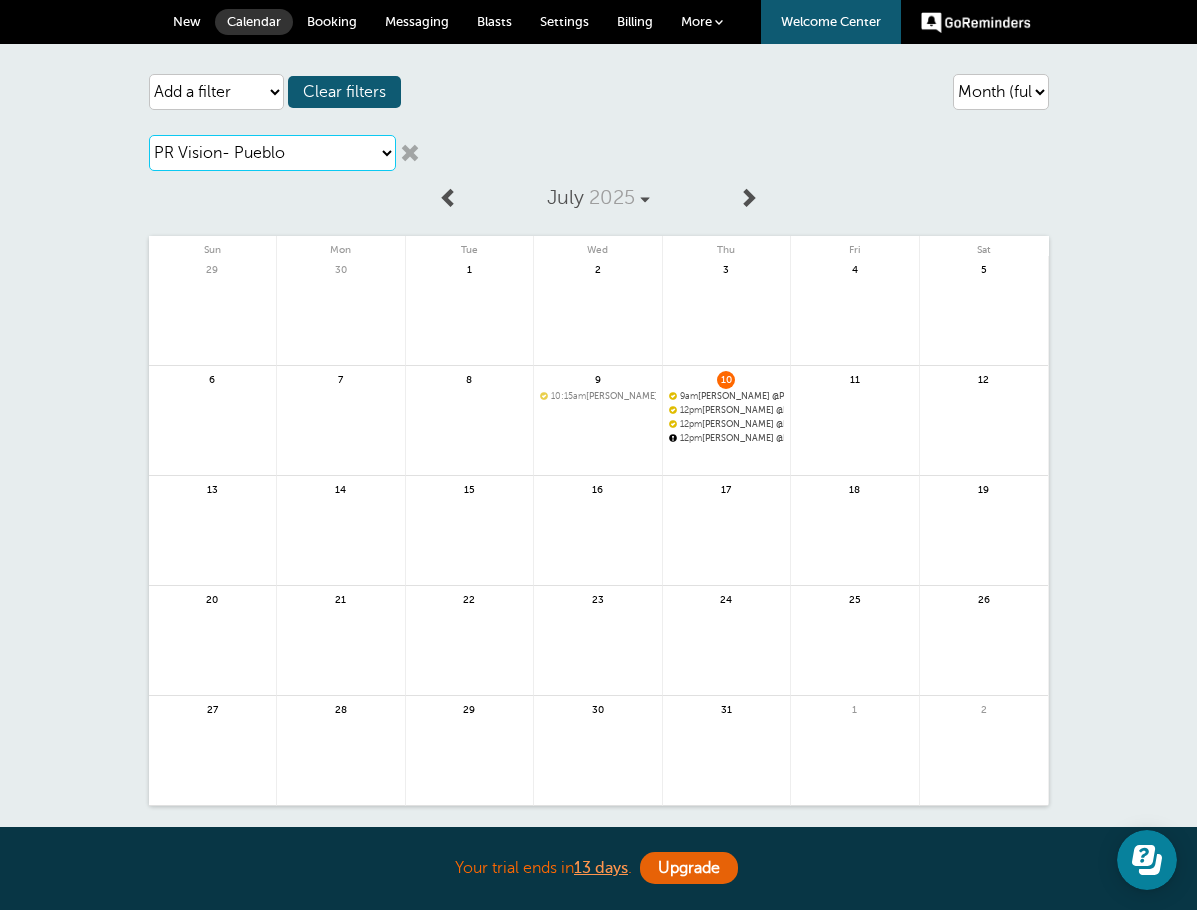 click on "Choose a location PR Vision- Ave. Roberto Clemente PR Vision- Pueblo" at bounding box center [273, 153] 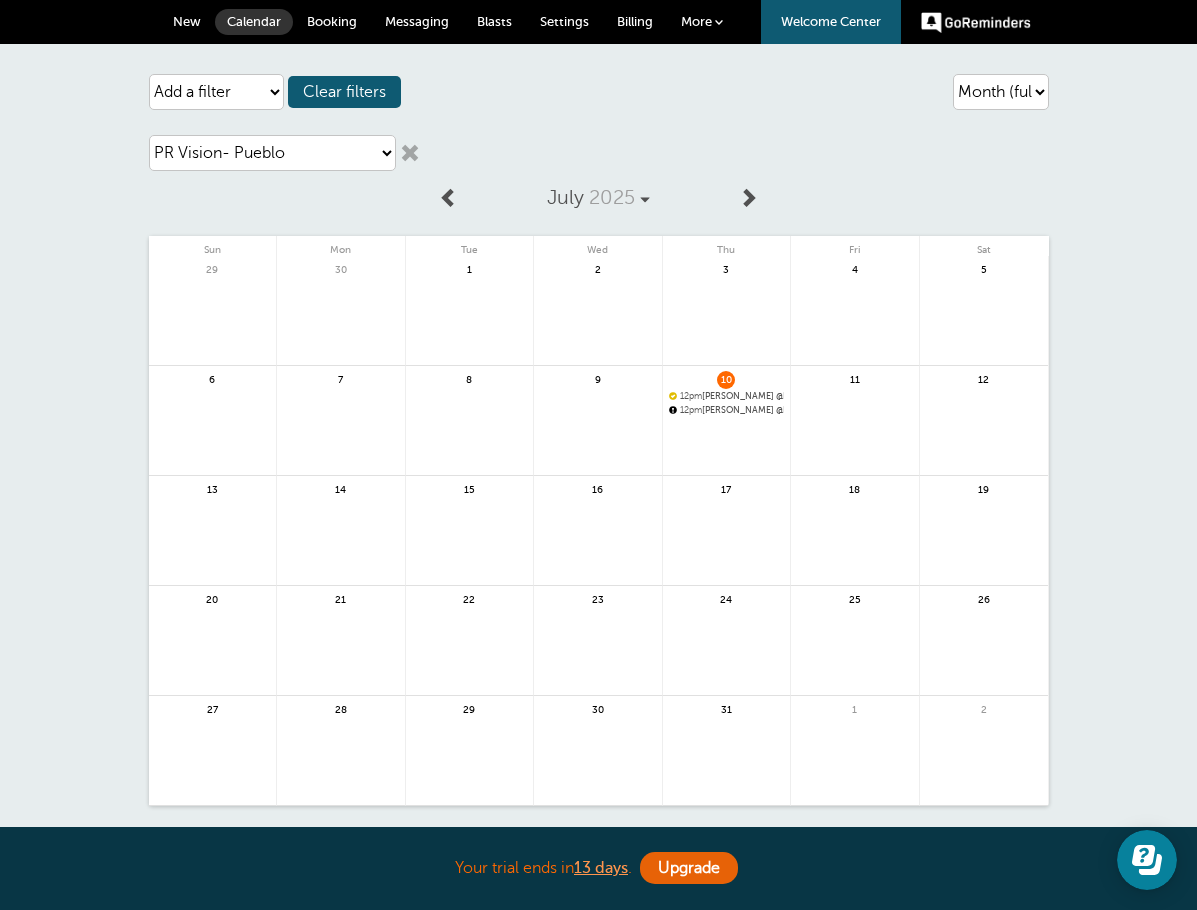 click on "Choose a location PR Vision- Ave. Roberto Clemente PR Vision- Pueblo" at bounding box center [293, 153] 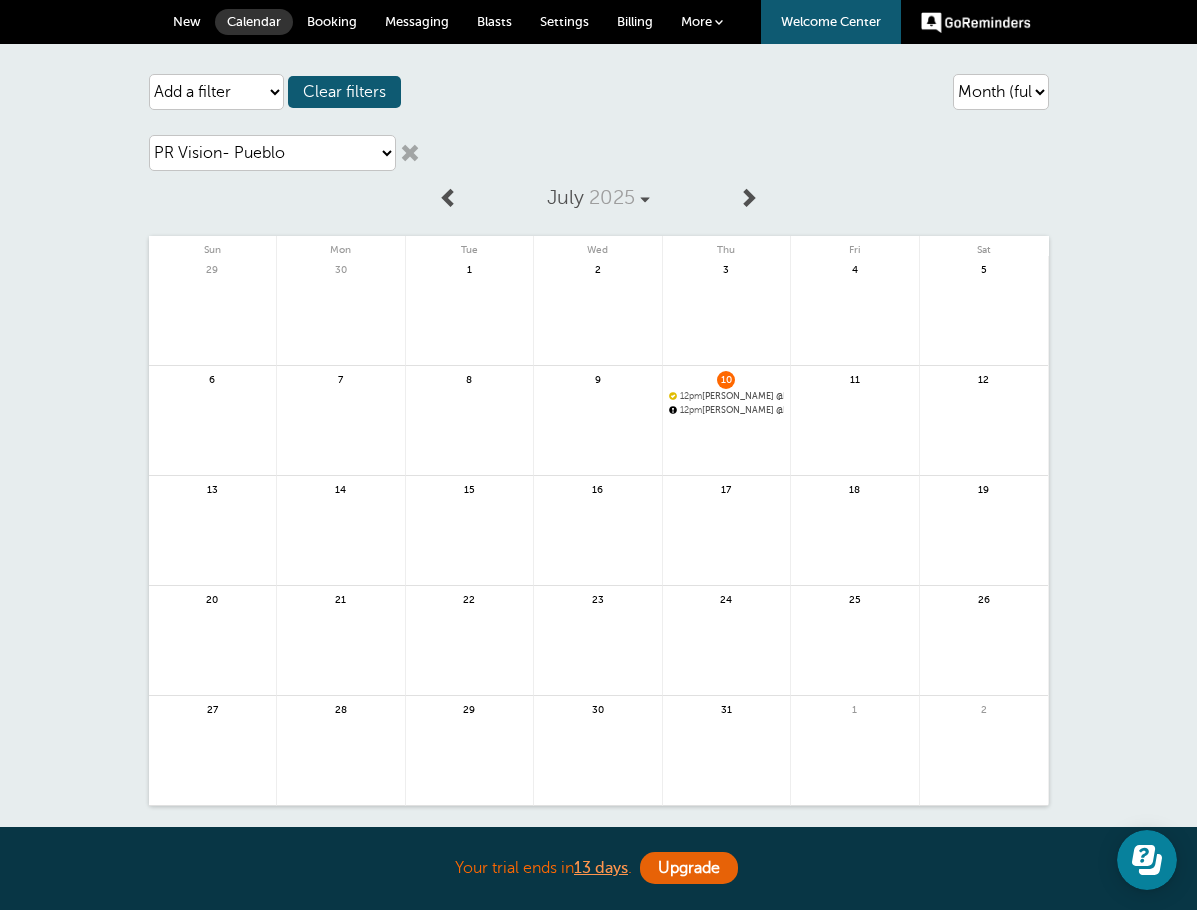 click on "New" at bounding box center [187, 21] 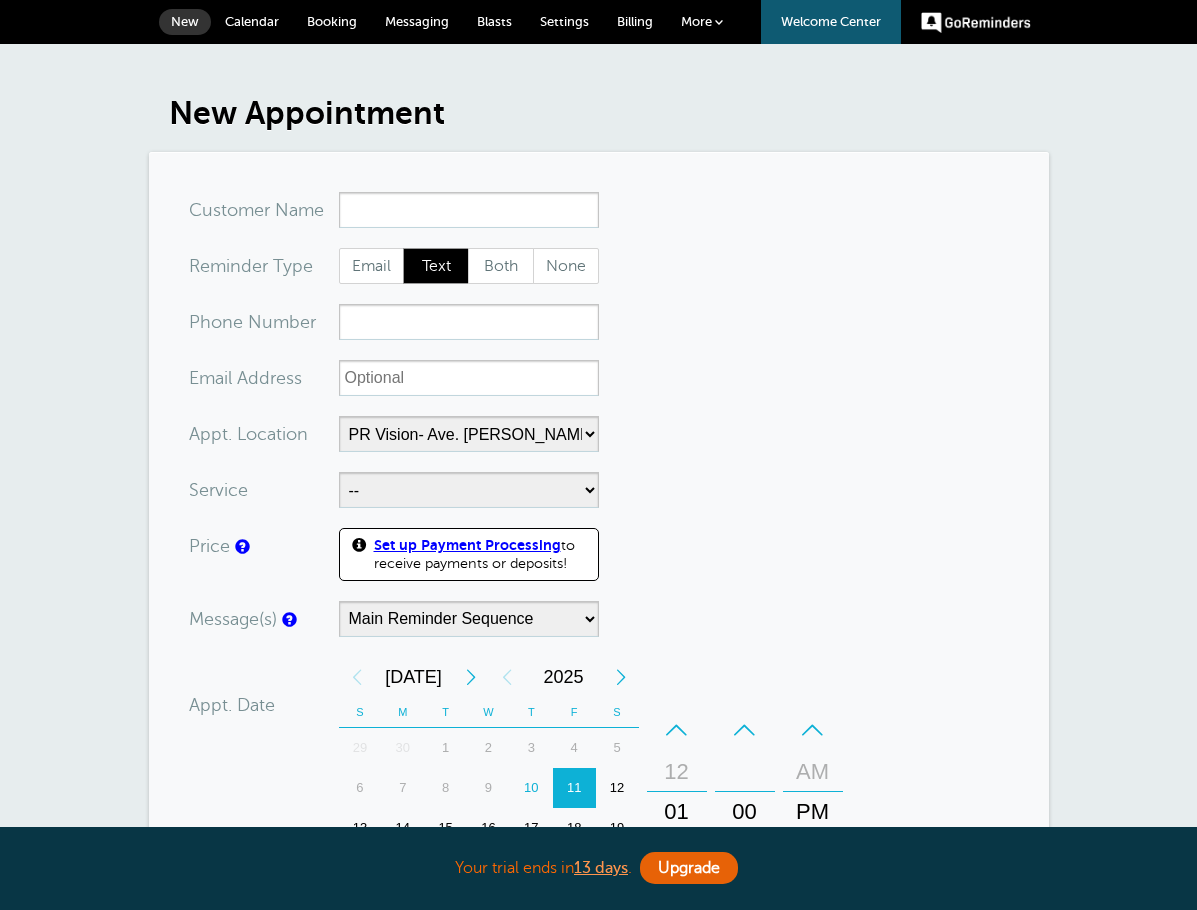select on "24234" 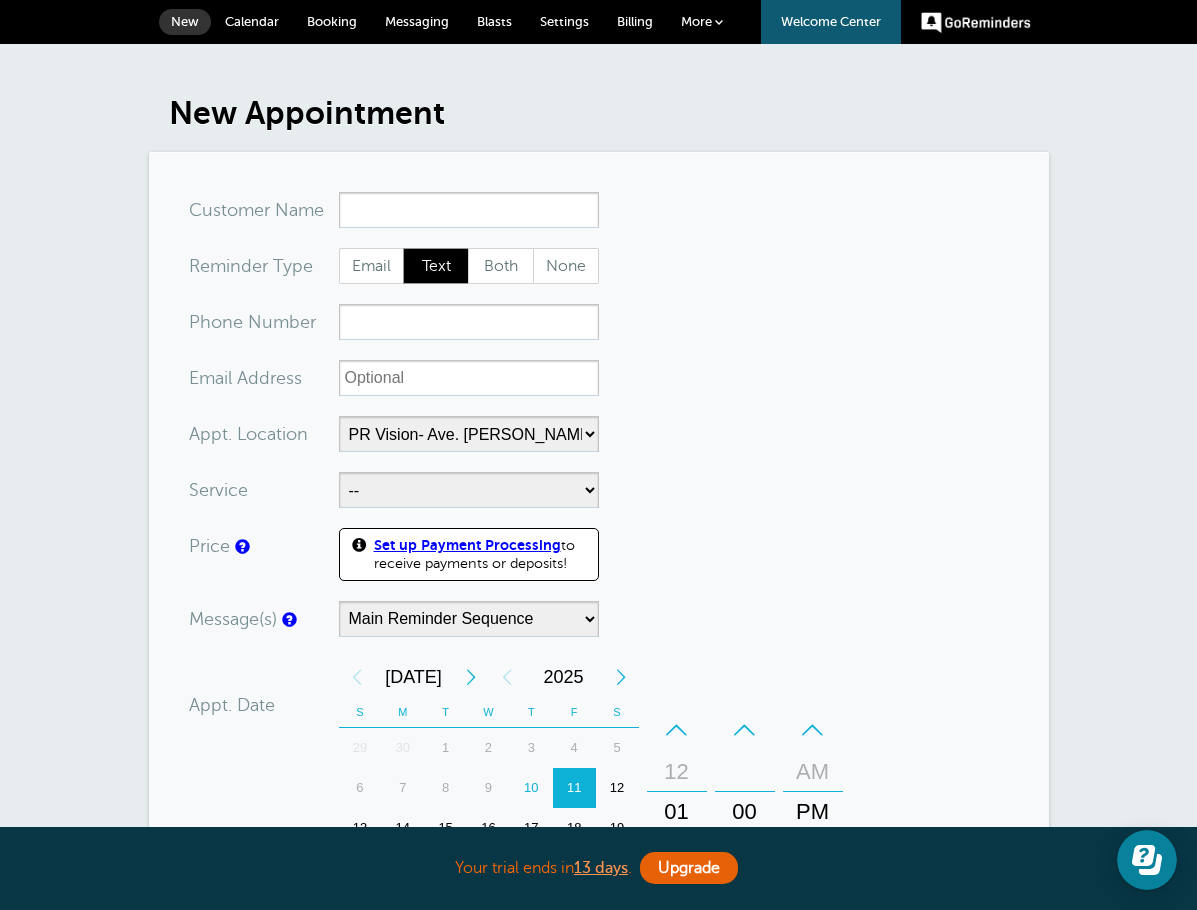 scroll, scrollTop: 0, scrollLeft: 0, axis: both 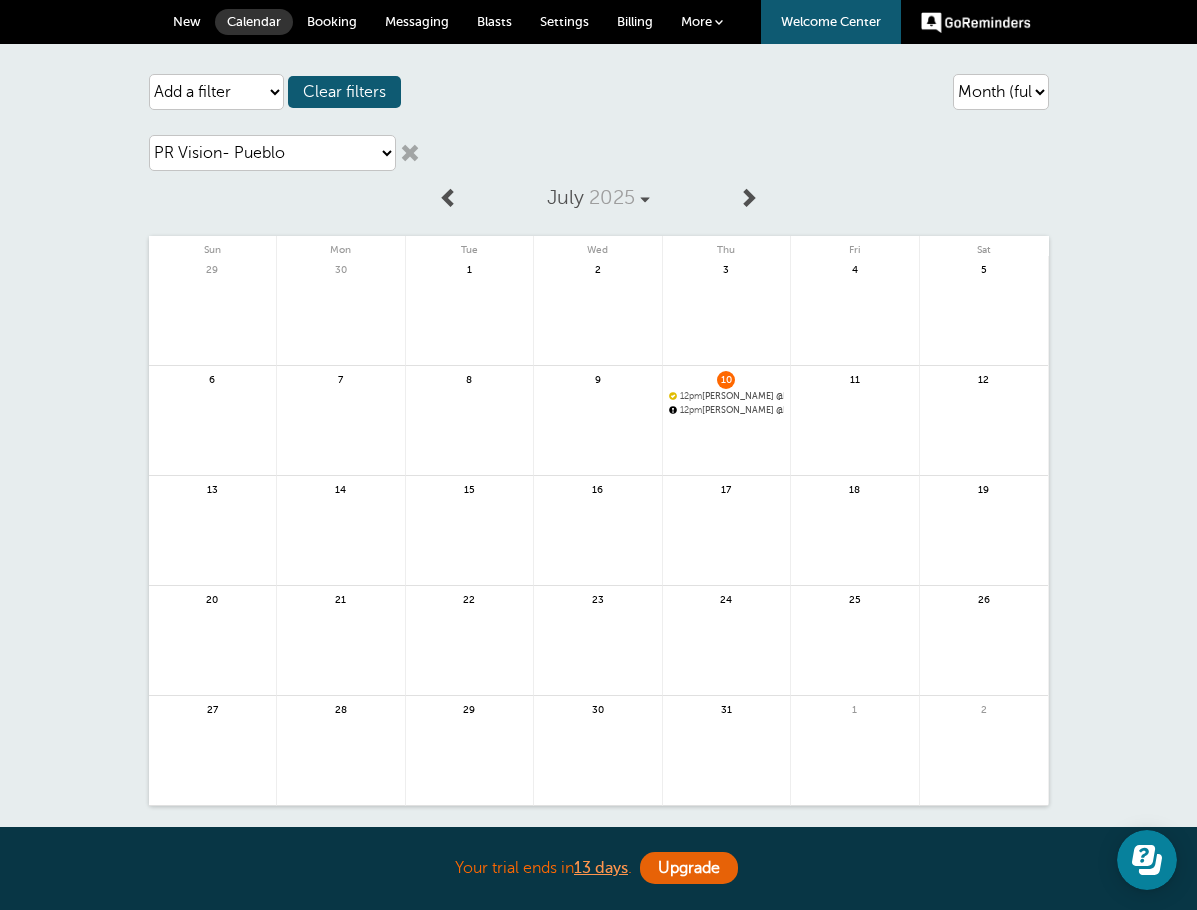 click on "New" at bounding box center (187, 21) 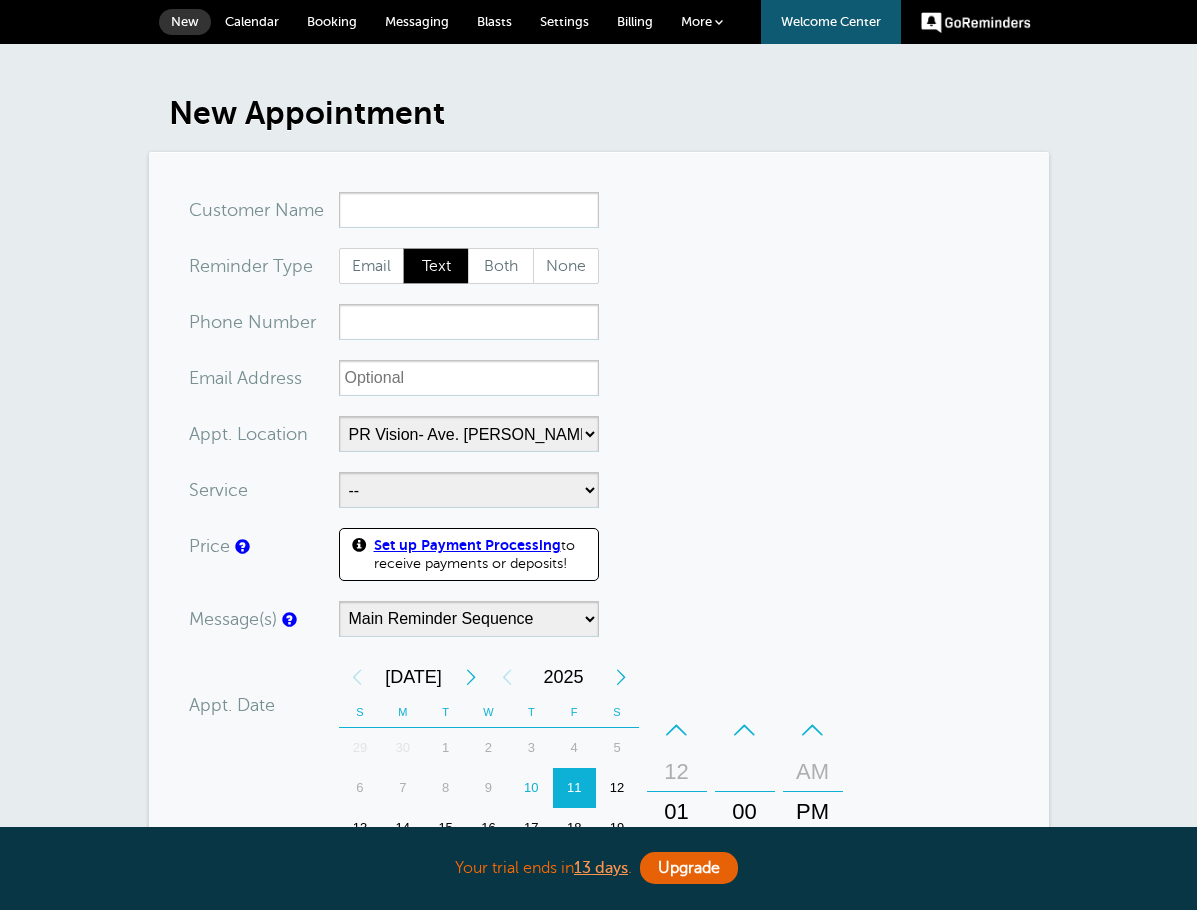 select on "24234" 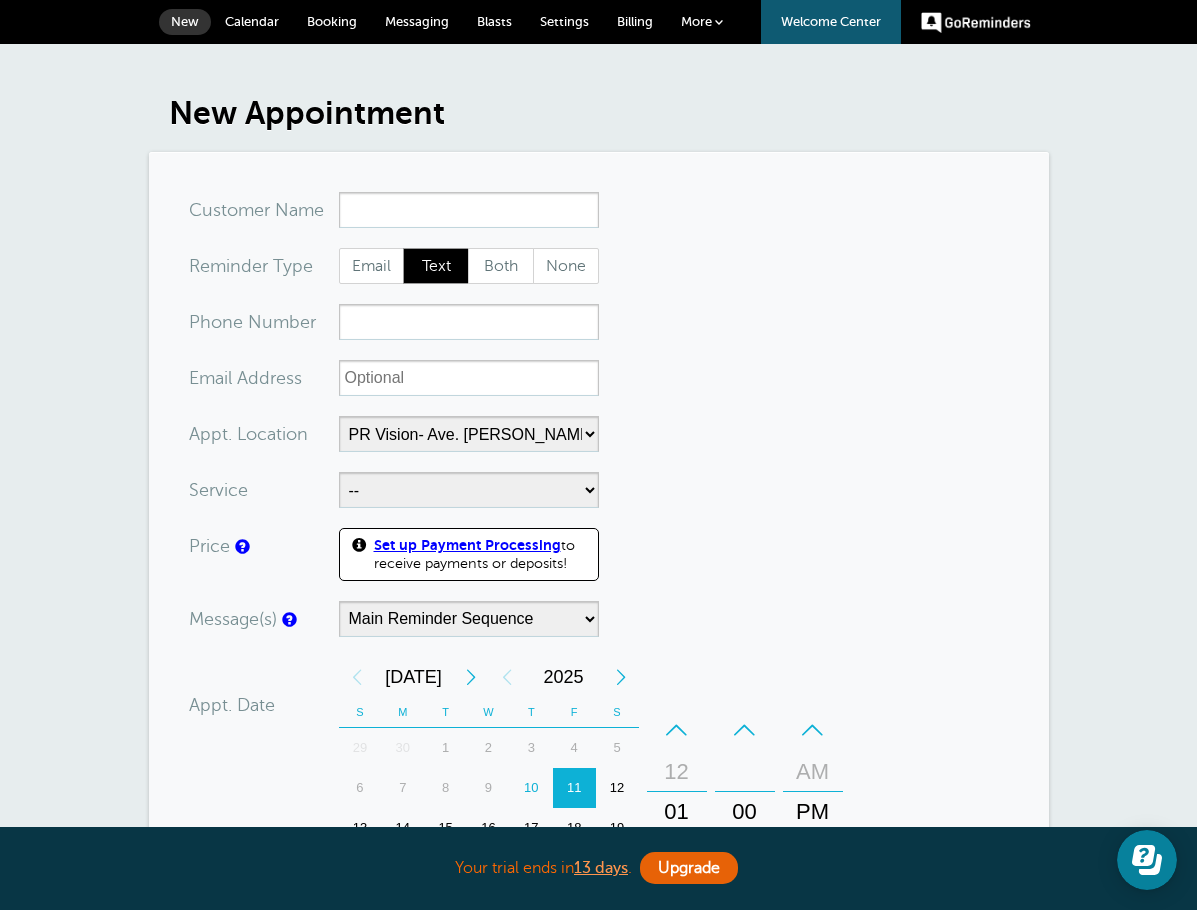 scroll, scrollTop: 0, scrollLeft: 0, axis: both 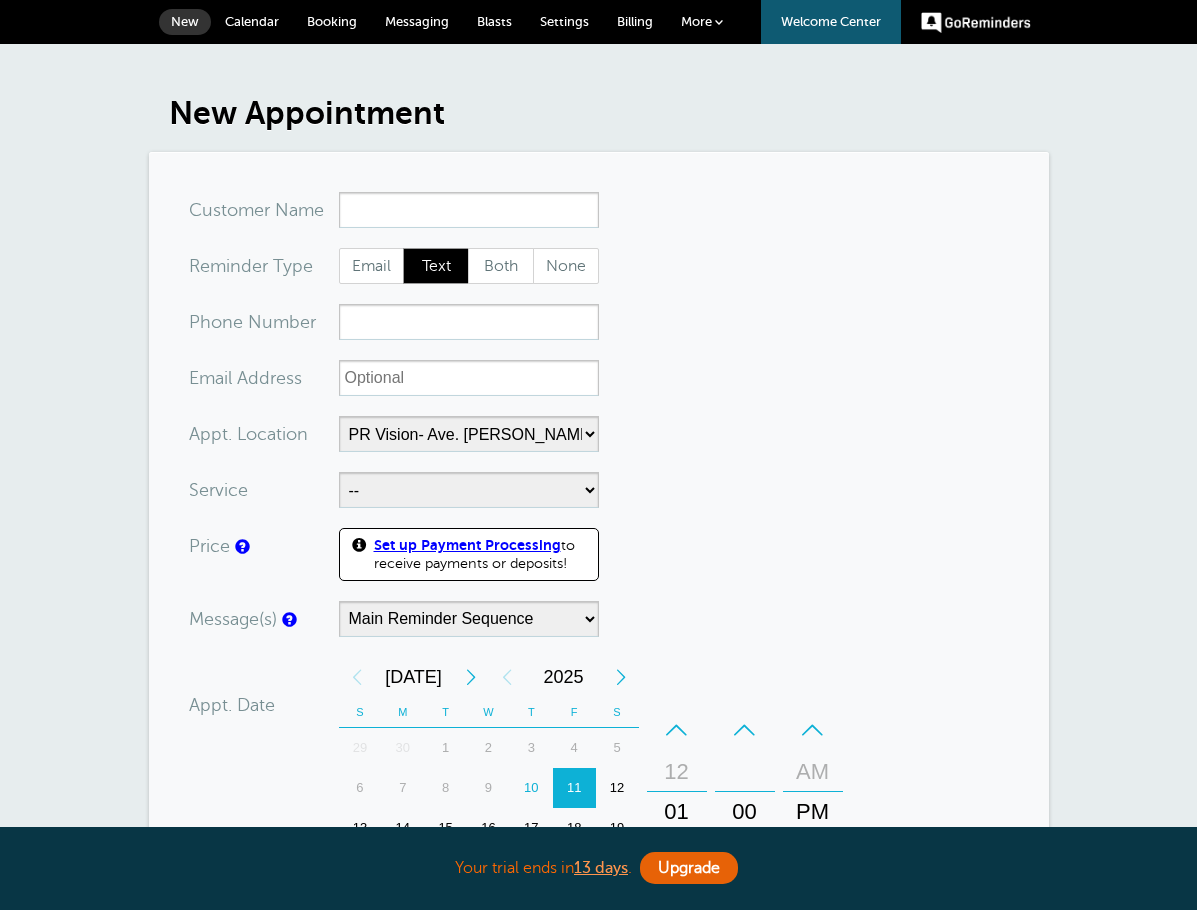 select on "24234" 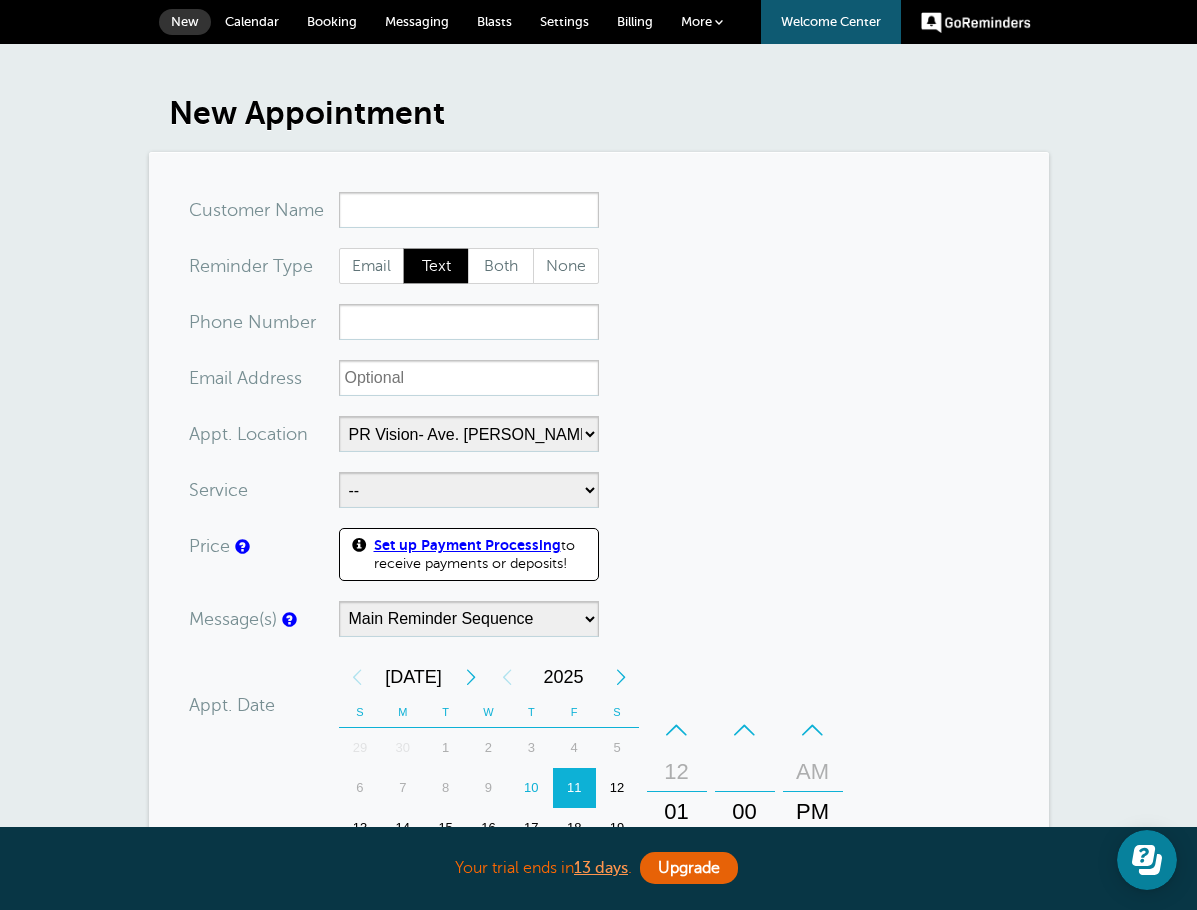 scroll, scrollTop: 0, scrollLeft: 0, axis: both 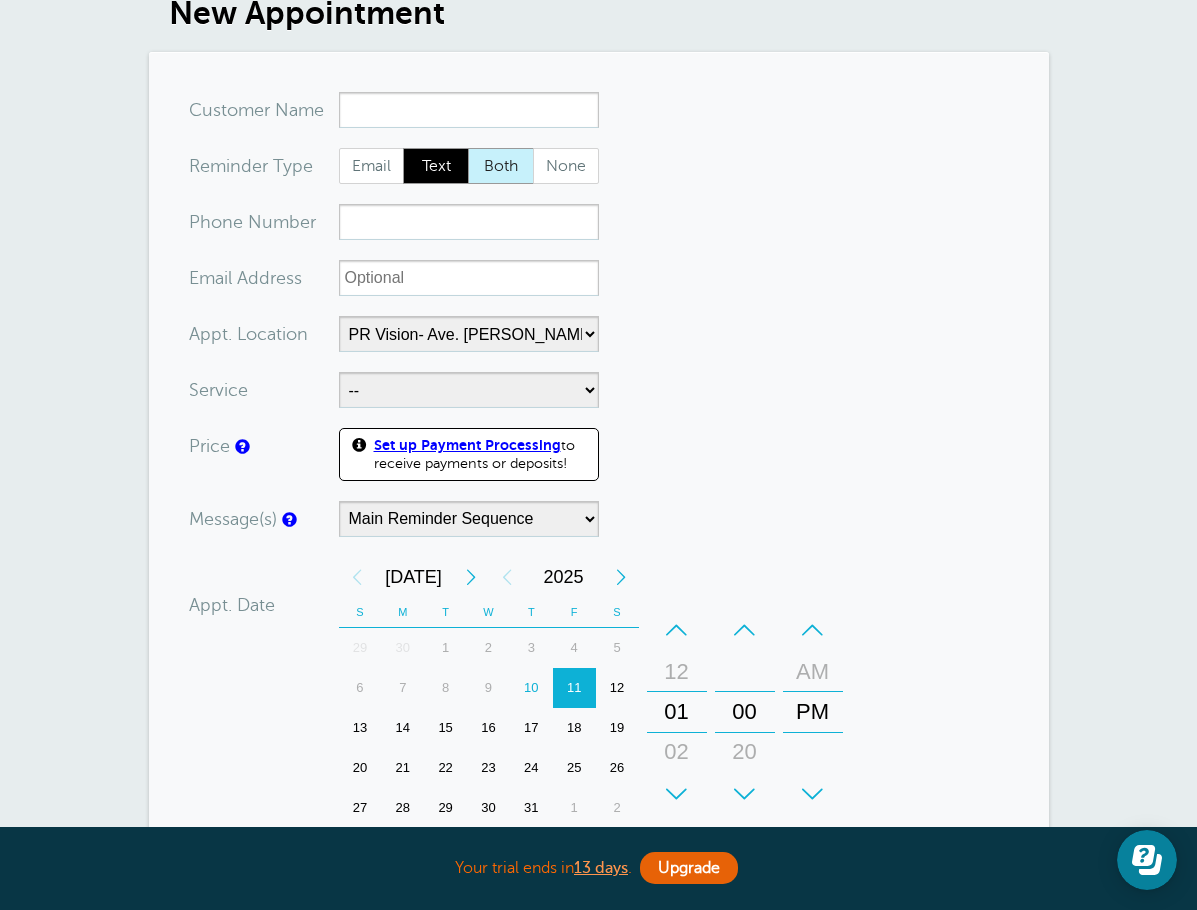 drag, startPoint x: 505, startPoint y: 154, endPoint x: 488, endPoint y: 118, distance: 39.812057 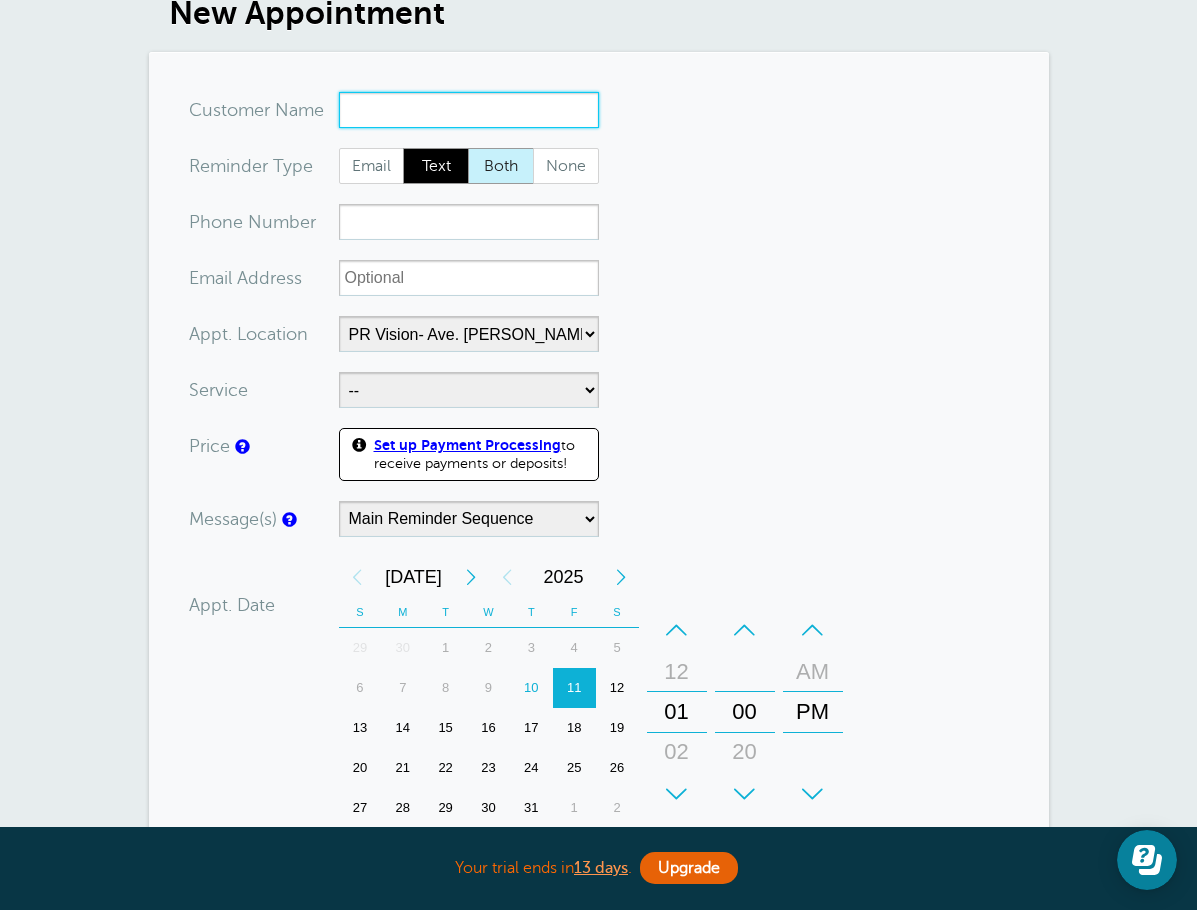 click on "x-no-autofill" at bounding box center [469, 110] 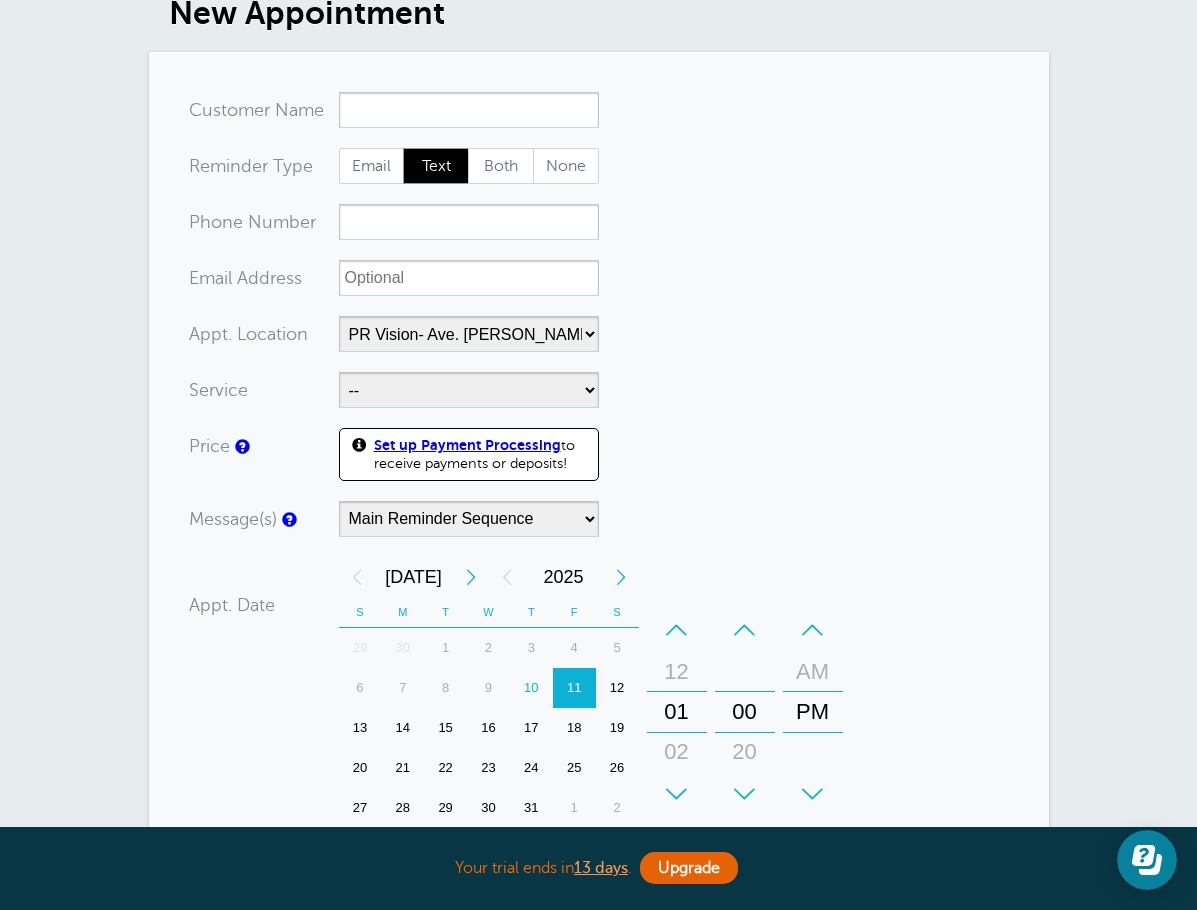 click on "You are creating a new customer. To use an existing customer select one from the autocomplete dropdown.
x-no-autofill
Cus tomer N ame
Edit
Remove
Customer TZ
--
Time zone
am/pm
24h
US/CANADA" at bounding box center (599, 614) 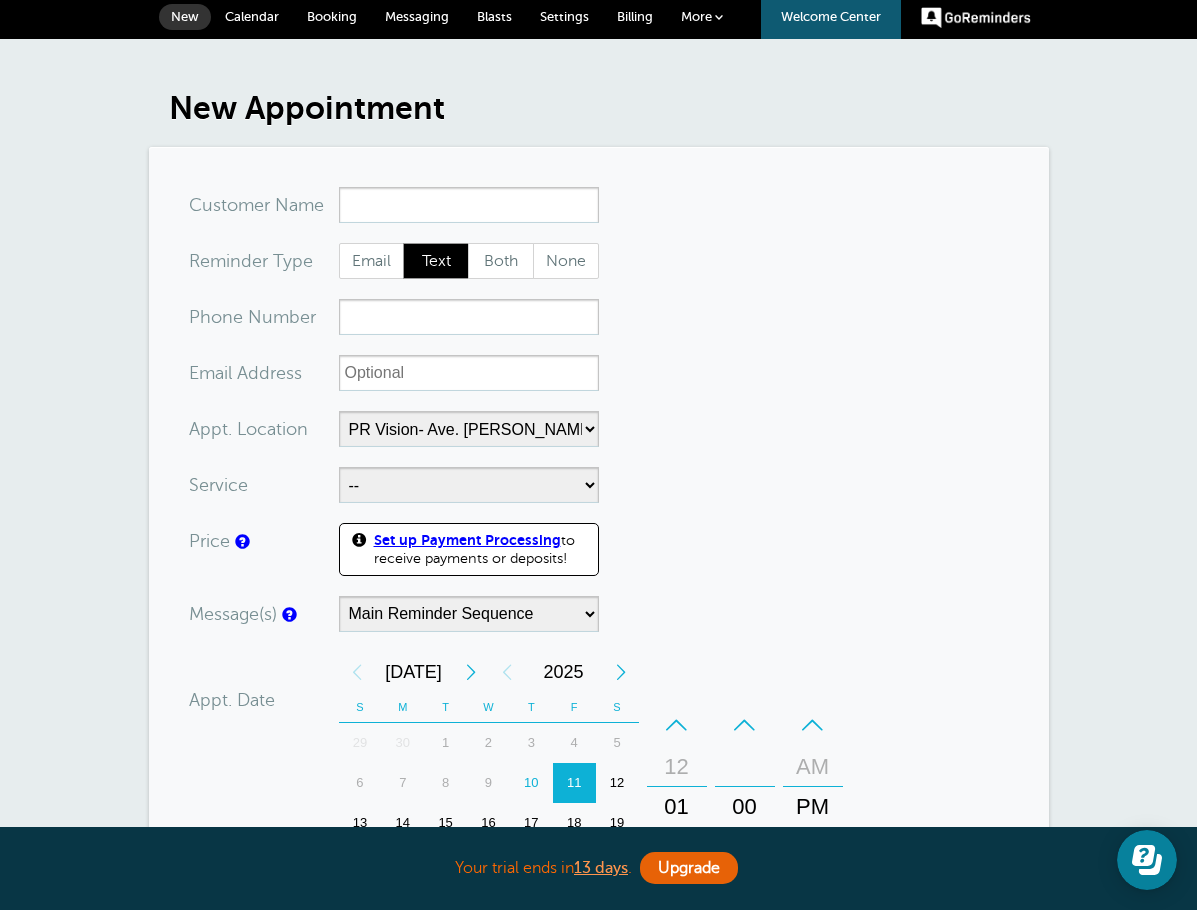 scroll, scrollTop: 0, scrollLeft: 0, axis: both 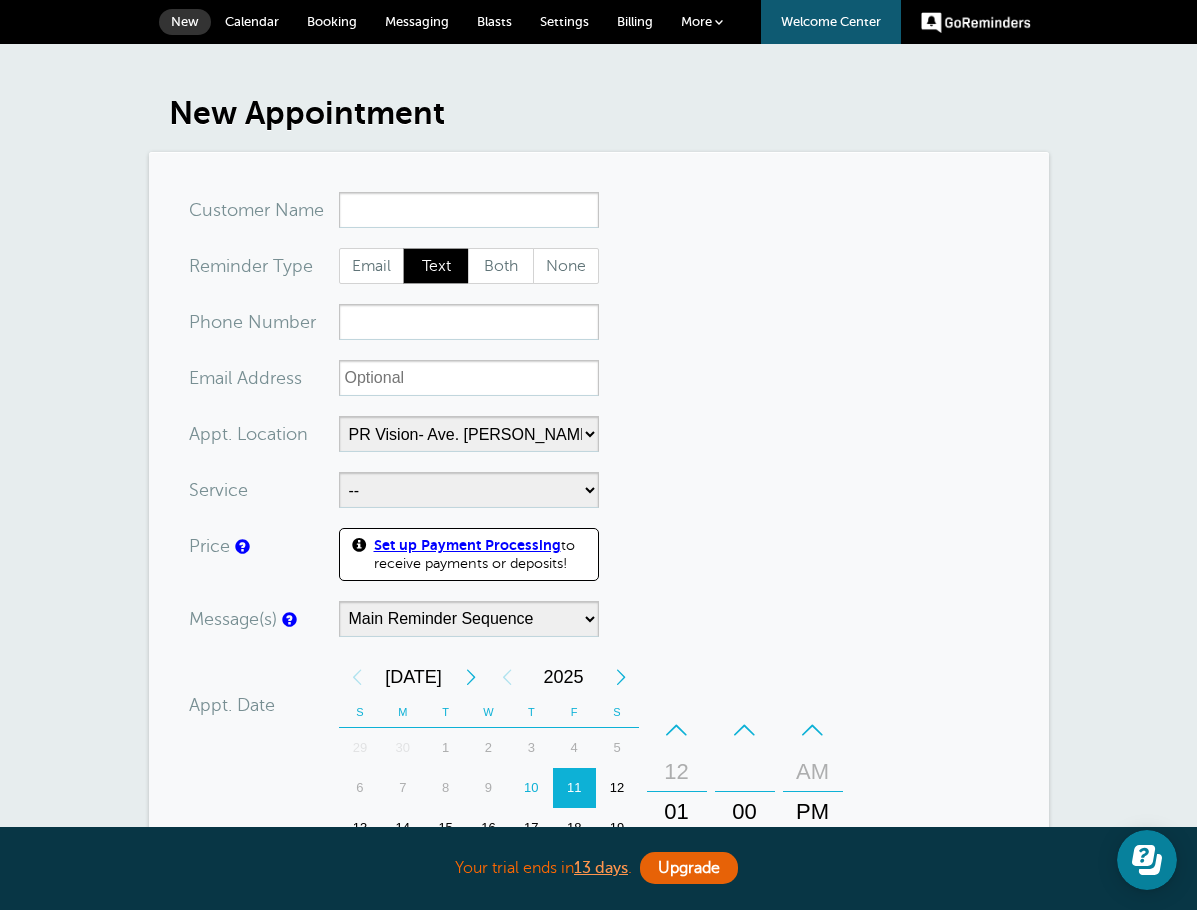 drag, startPoint x: 673, startPoint y: 423, endPoint x: 476, endPoint y: 368, distance: 204.53362 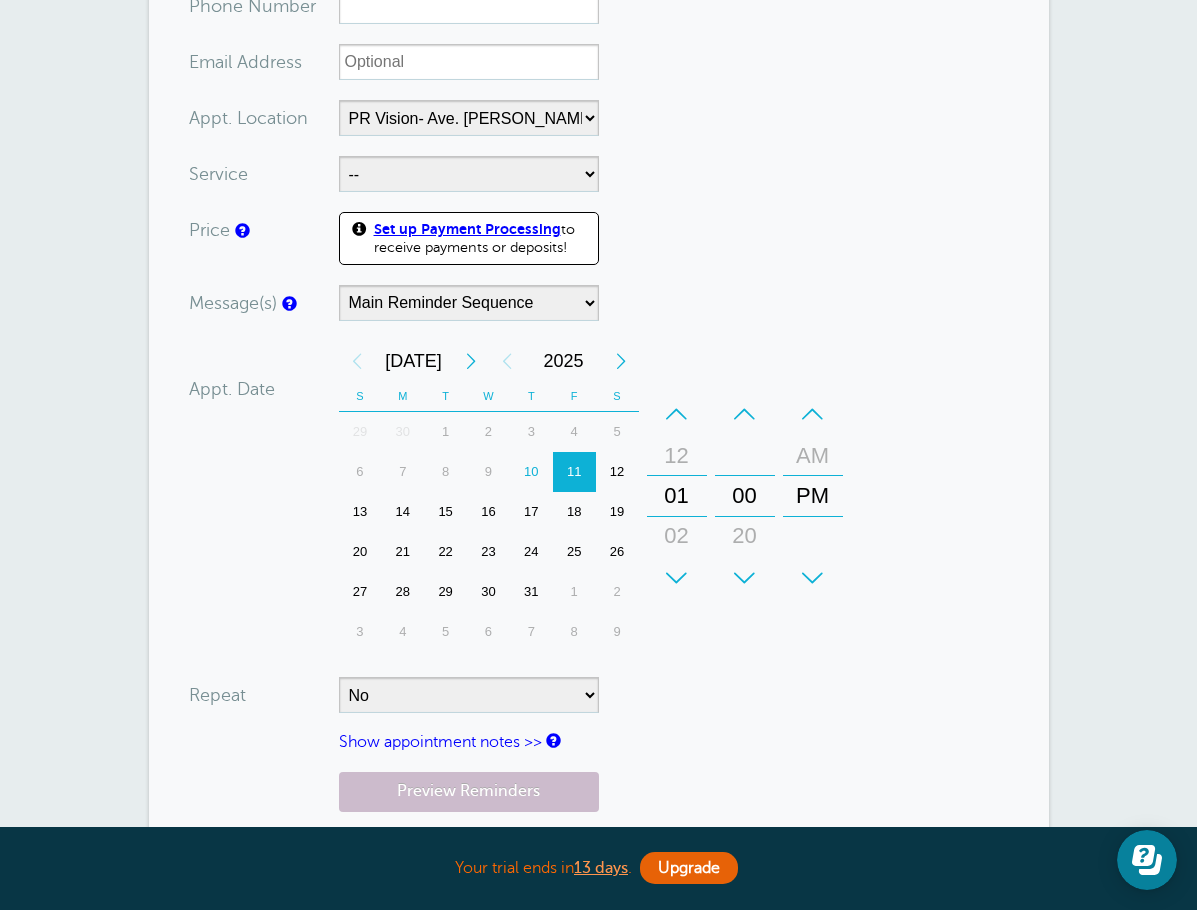 scroll, scrollTop: 0, scrollLeft: 0, axis: both 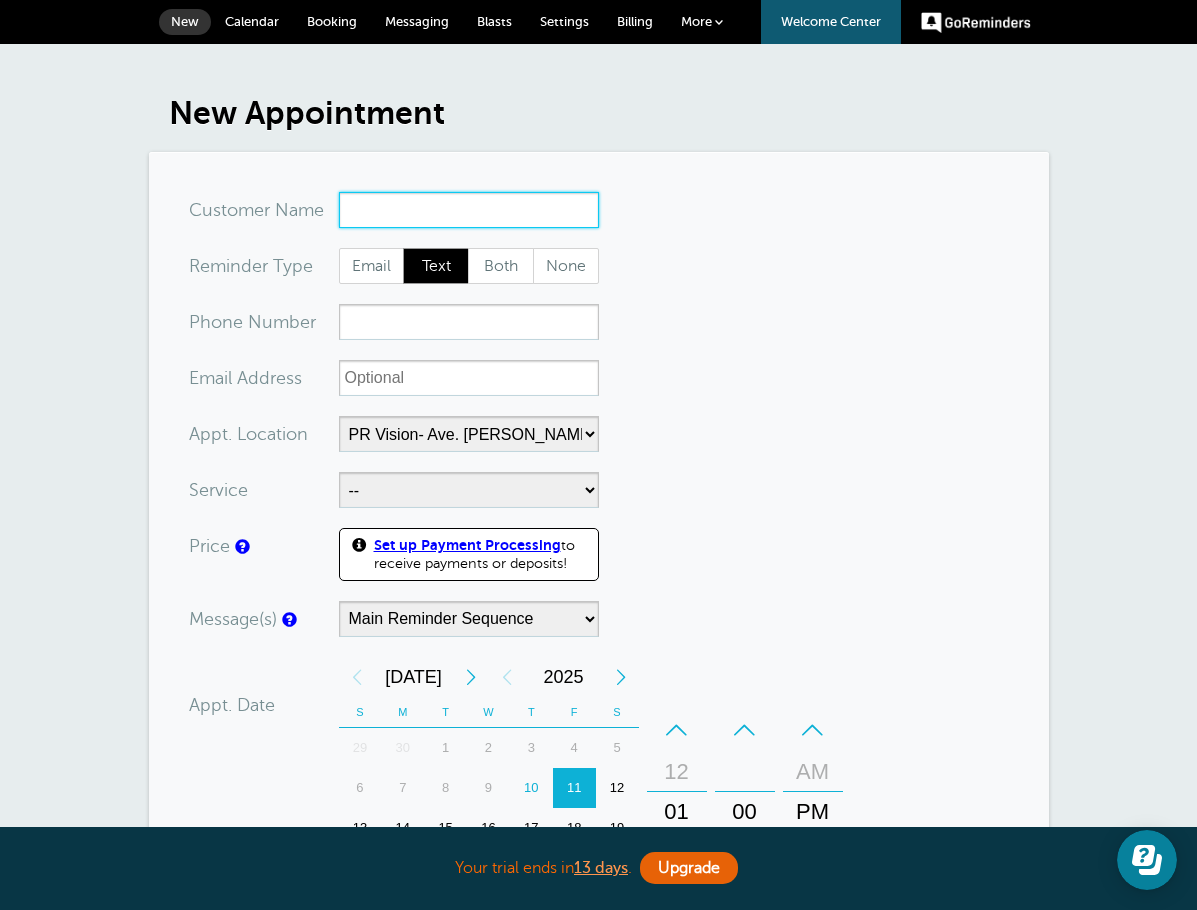 click on "x-no-autofill" at bounding box center (469, 210) 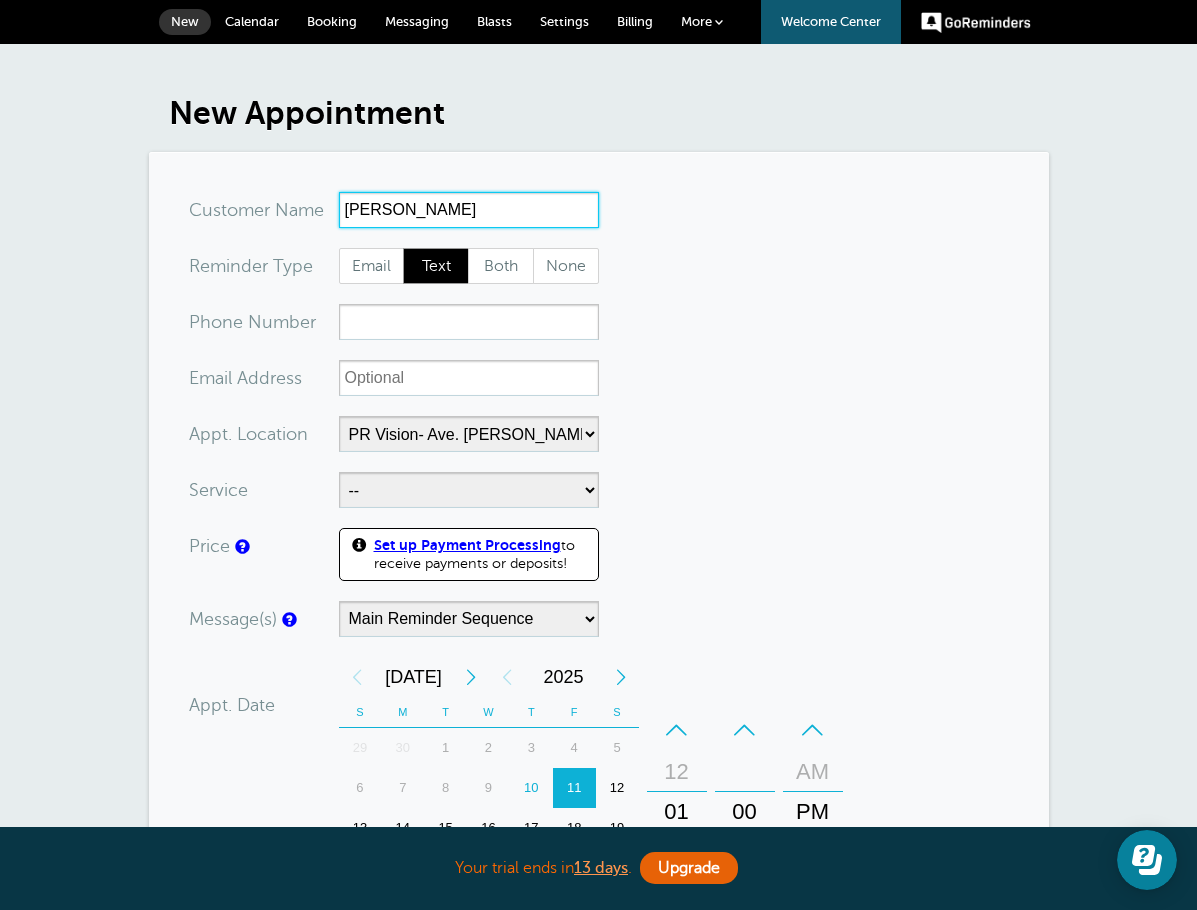 type on "Yael Couvertier" 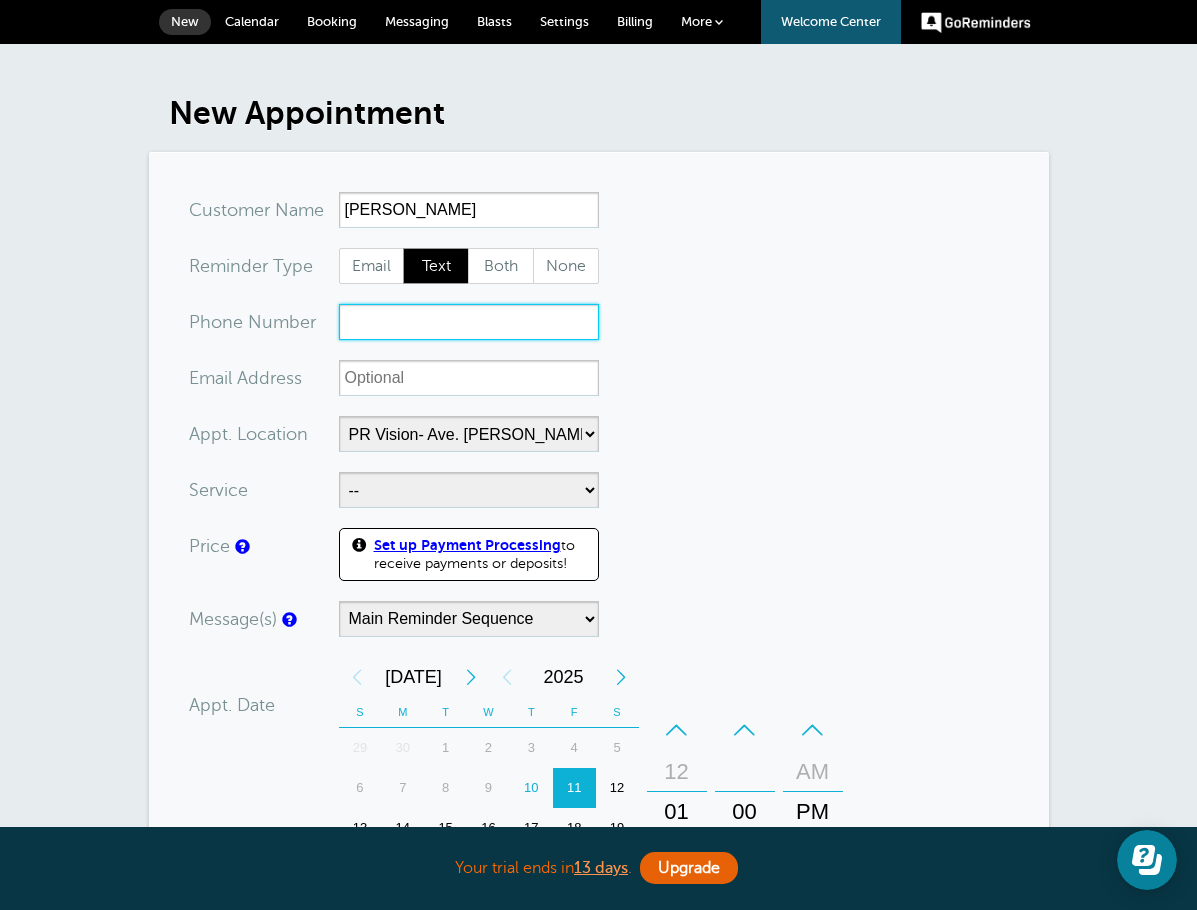 click on "xxx-no-autofill" at bounding box center [469, 322] 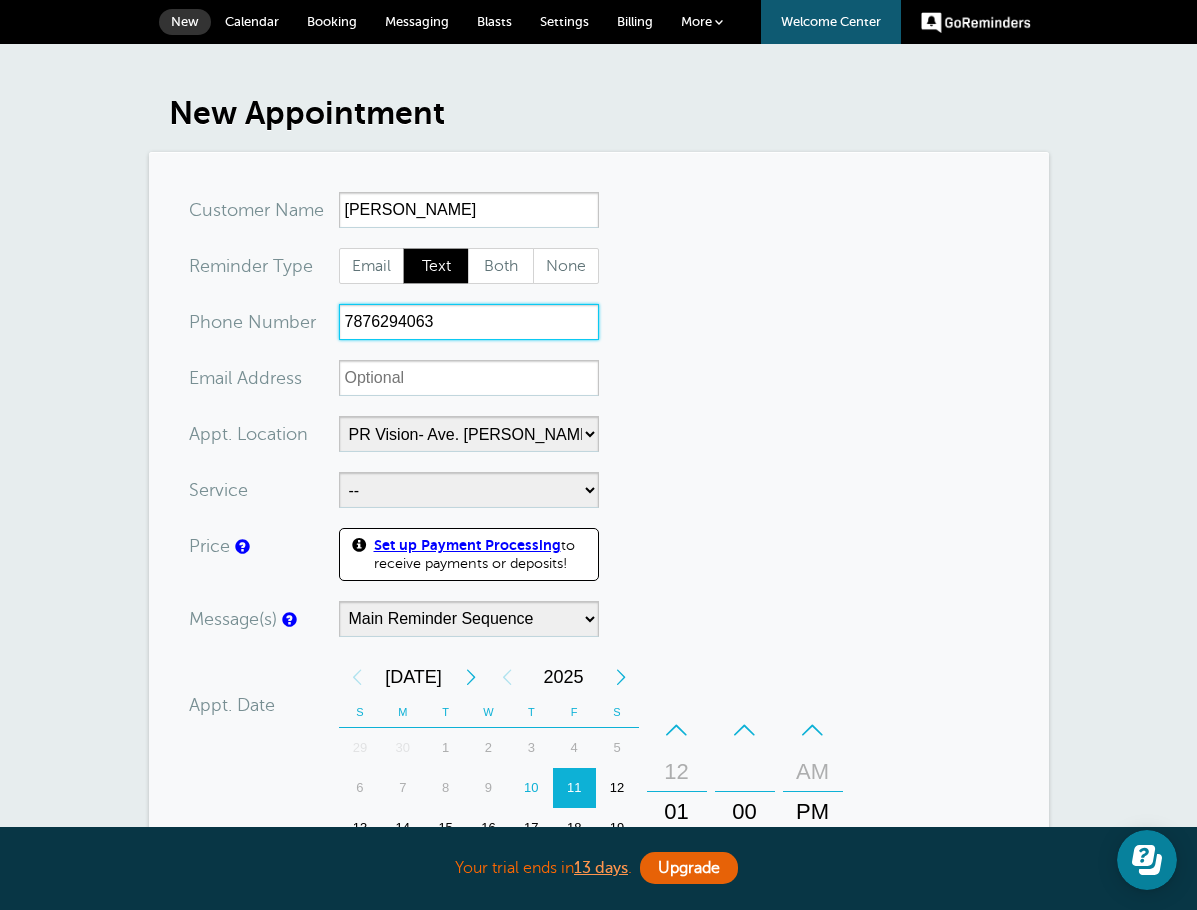 type on "7876294063" 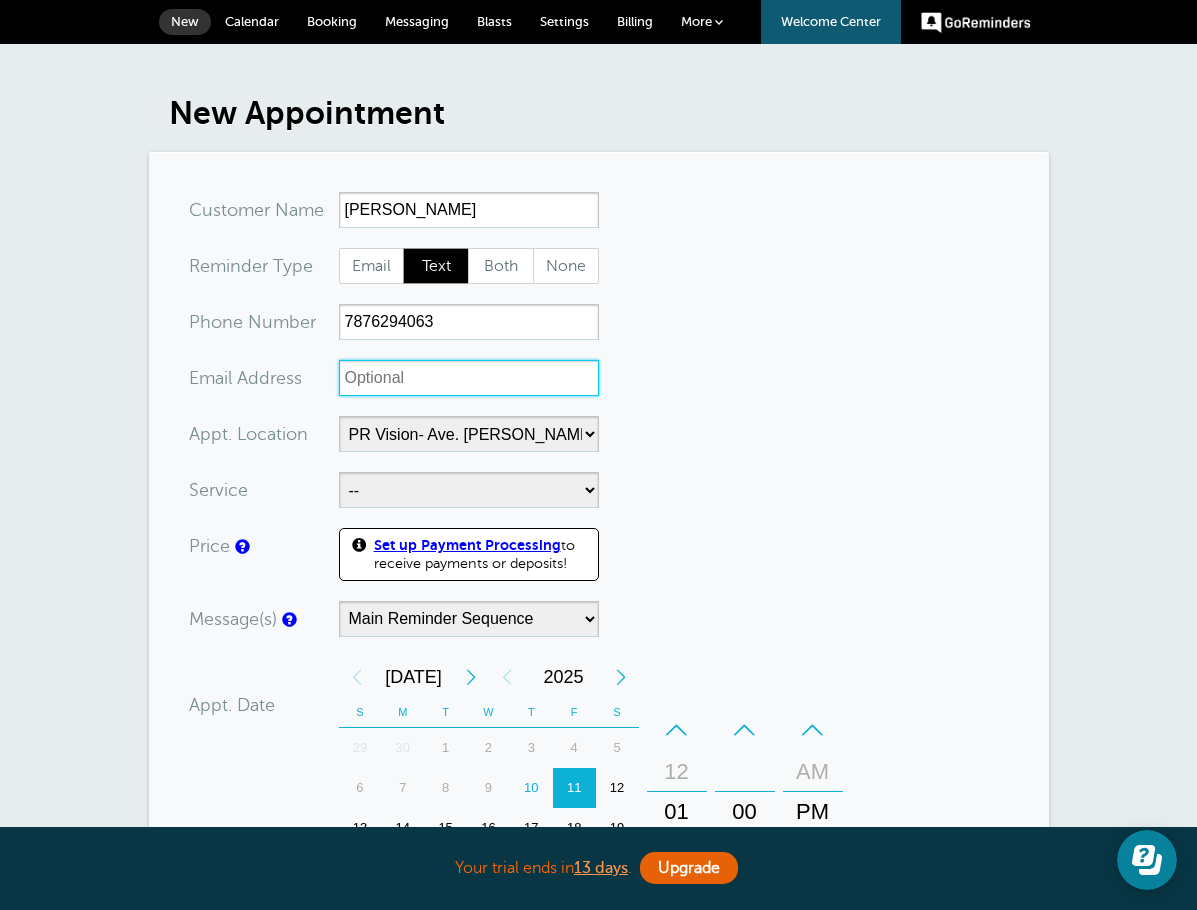 click on "xx-no-autofill" at bounding box center [469, 378] 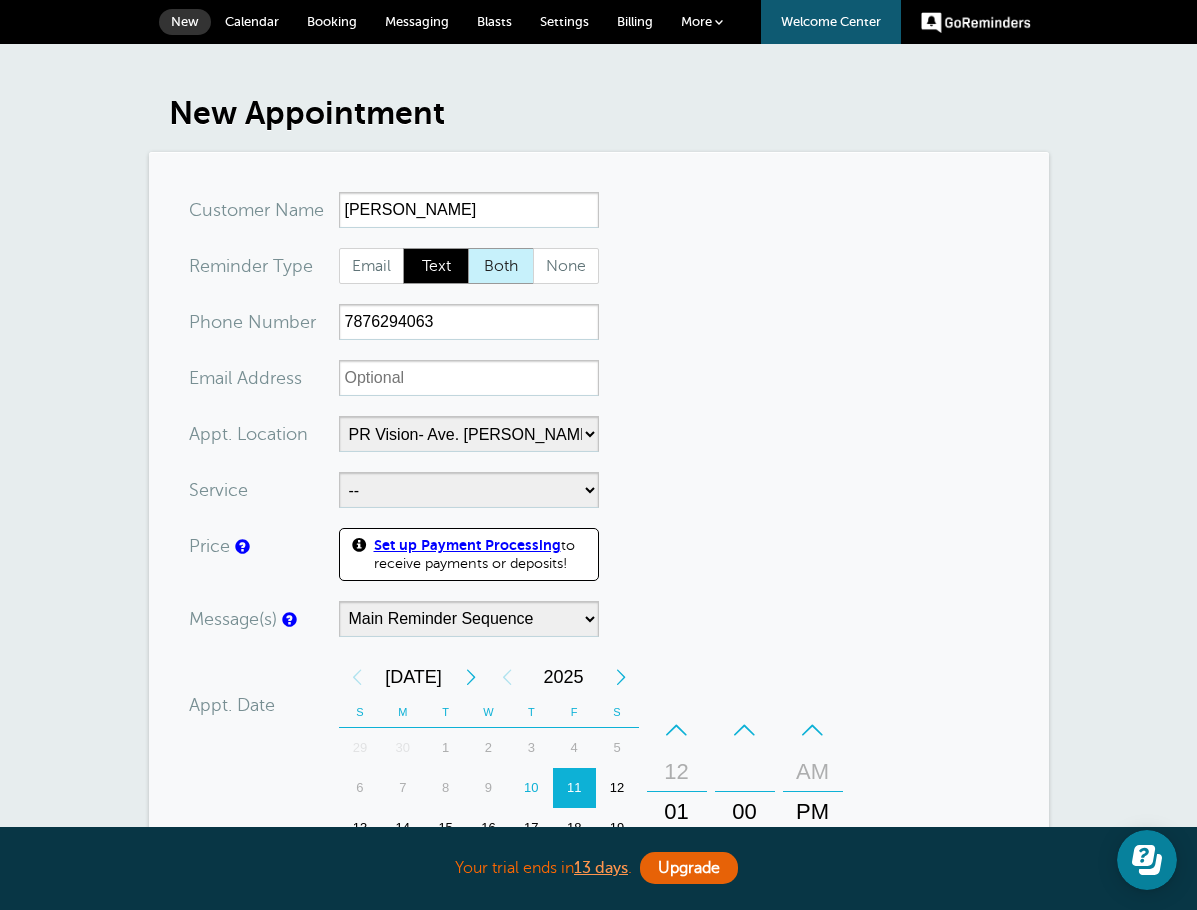 click on "Both" at bounding box center (501, 266) 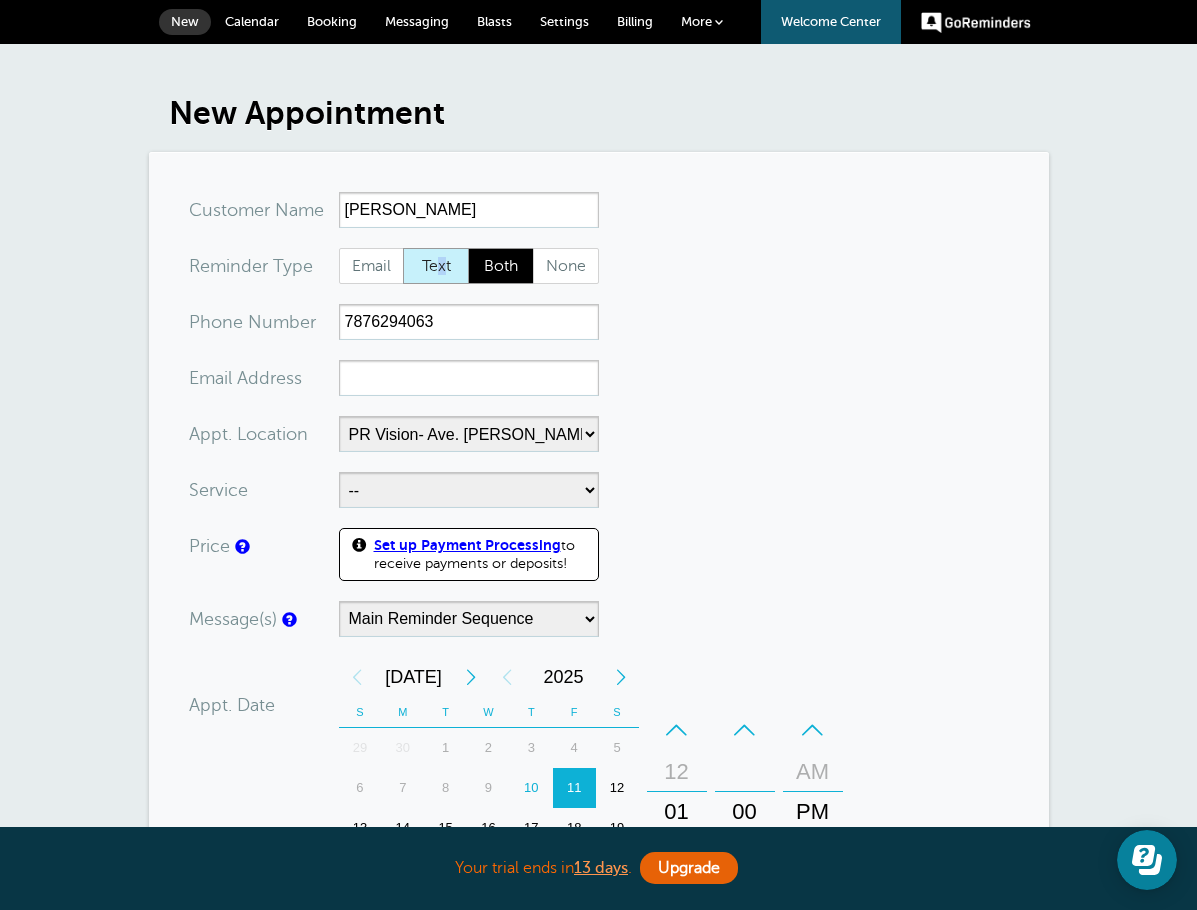 click on "Text" at bounding box center (436, 266) 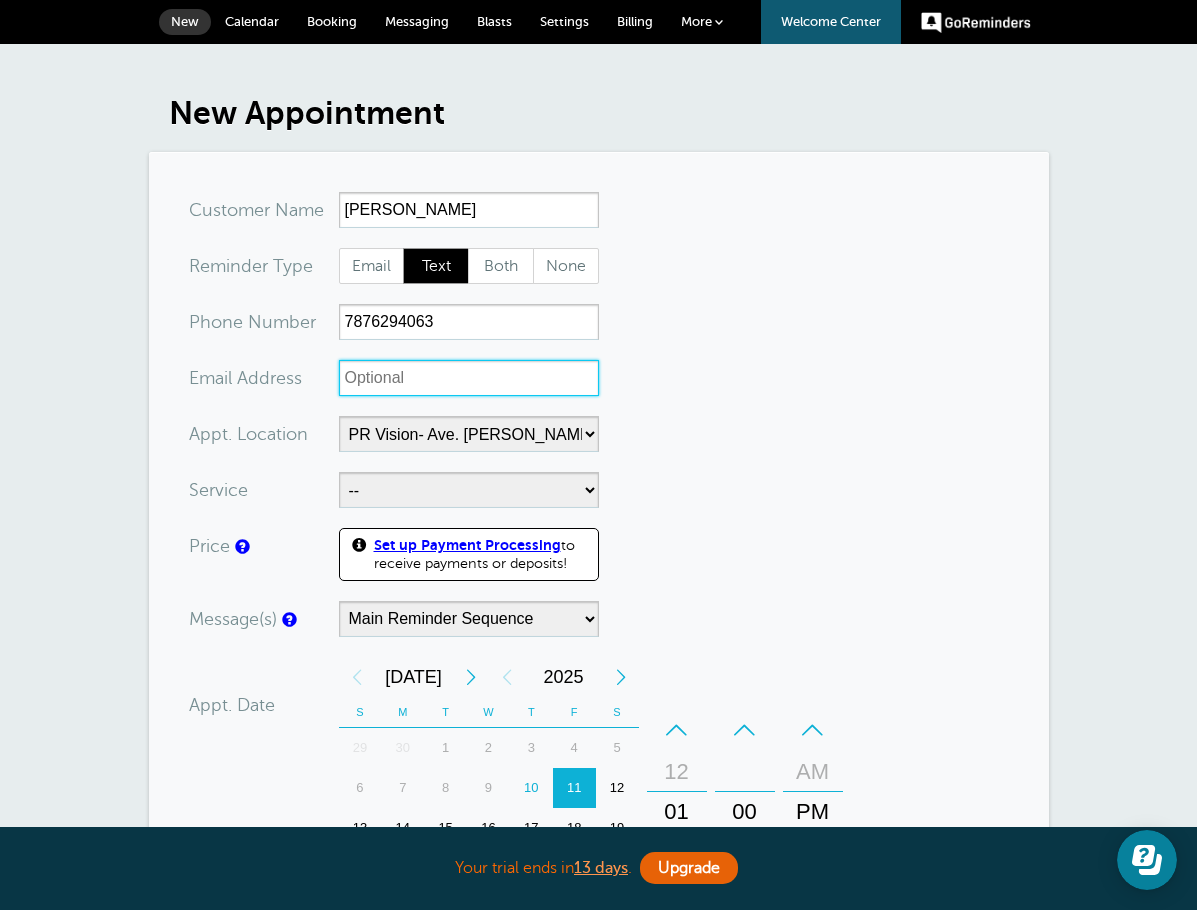 click on "xx-no-autofill" at bounding box center (469, 378) 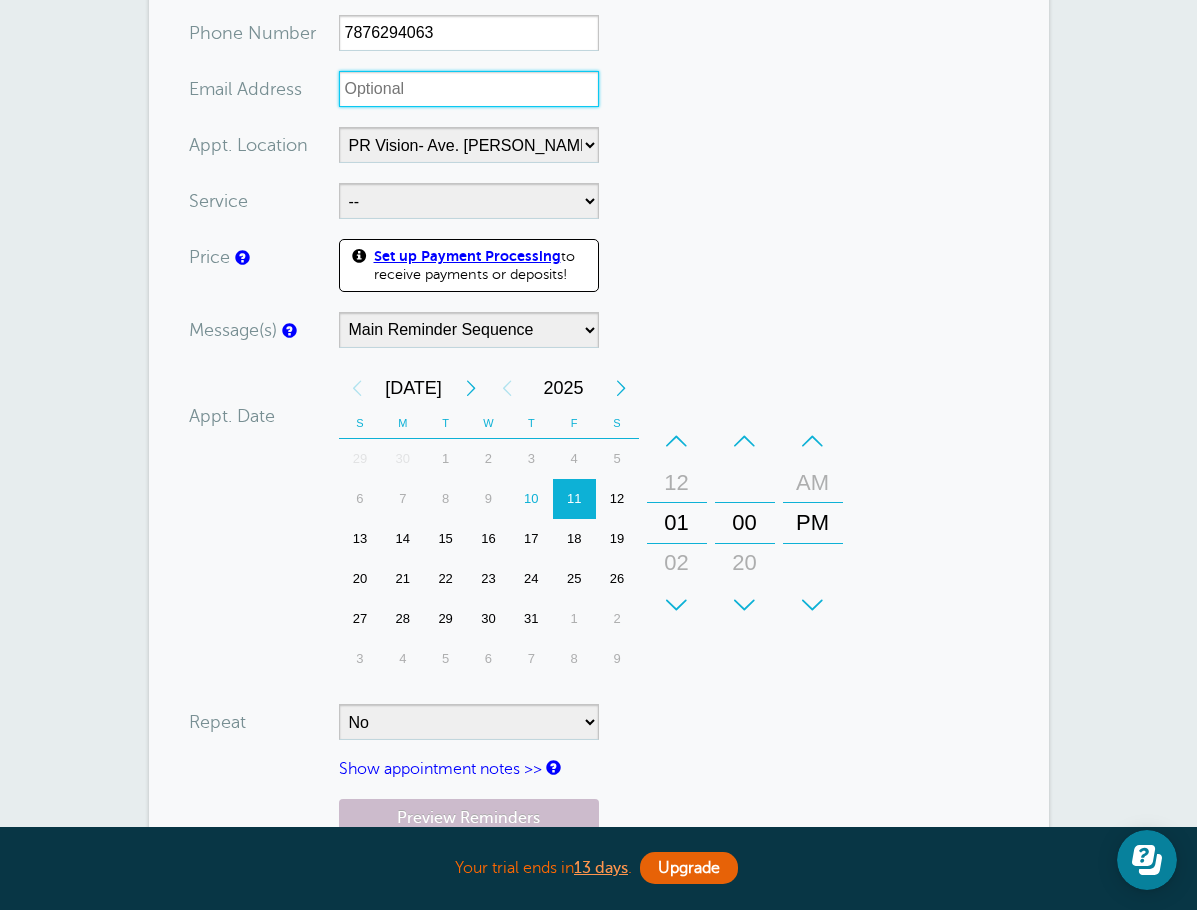scroll, scrollTop: 300, scrollLeft: 0, axis: vertical 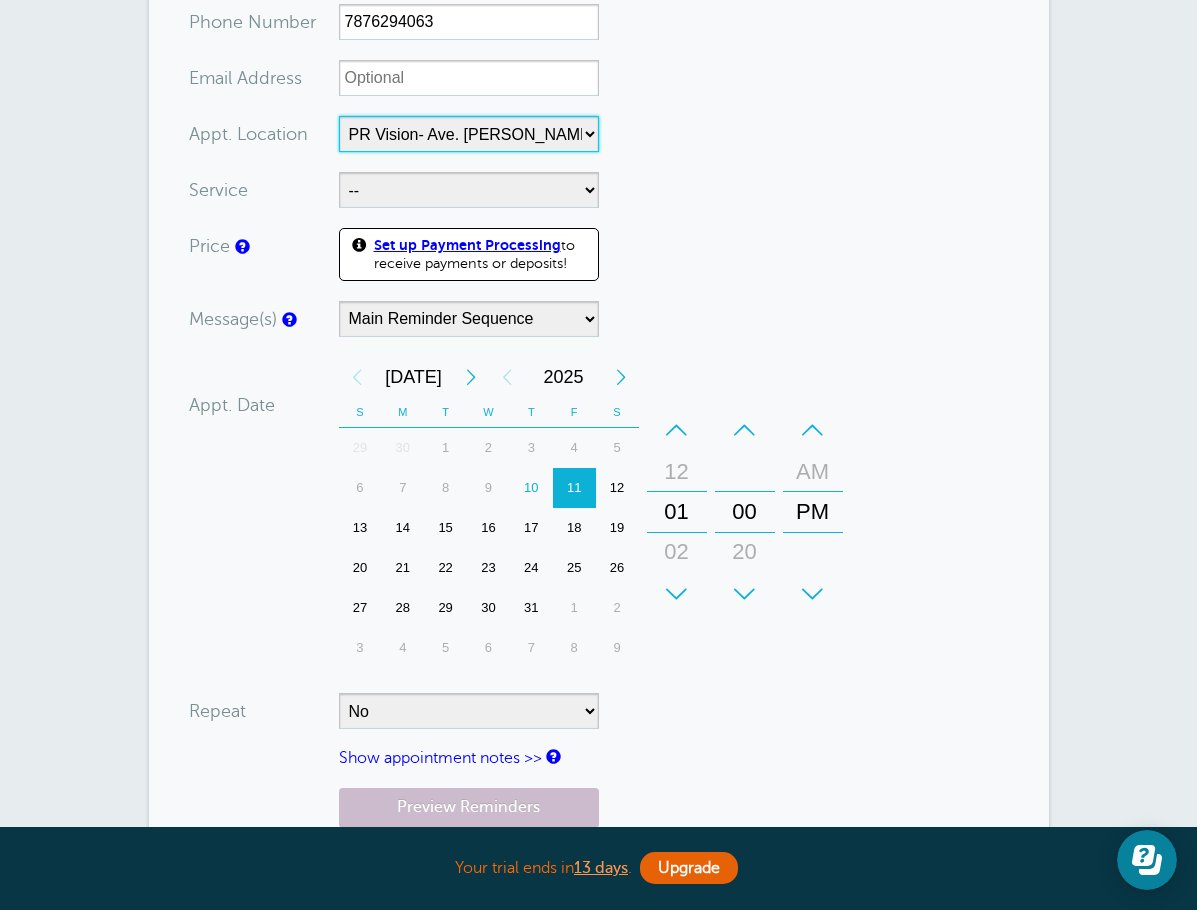 click on "-- PR Vision- Ave. Roberto Clemente PR Vision- Pueblo" at bounding box center [469, 134] 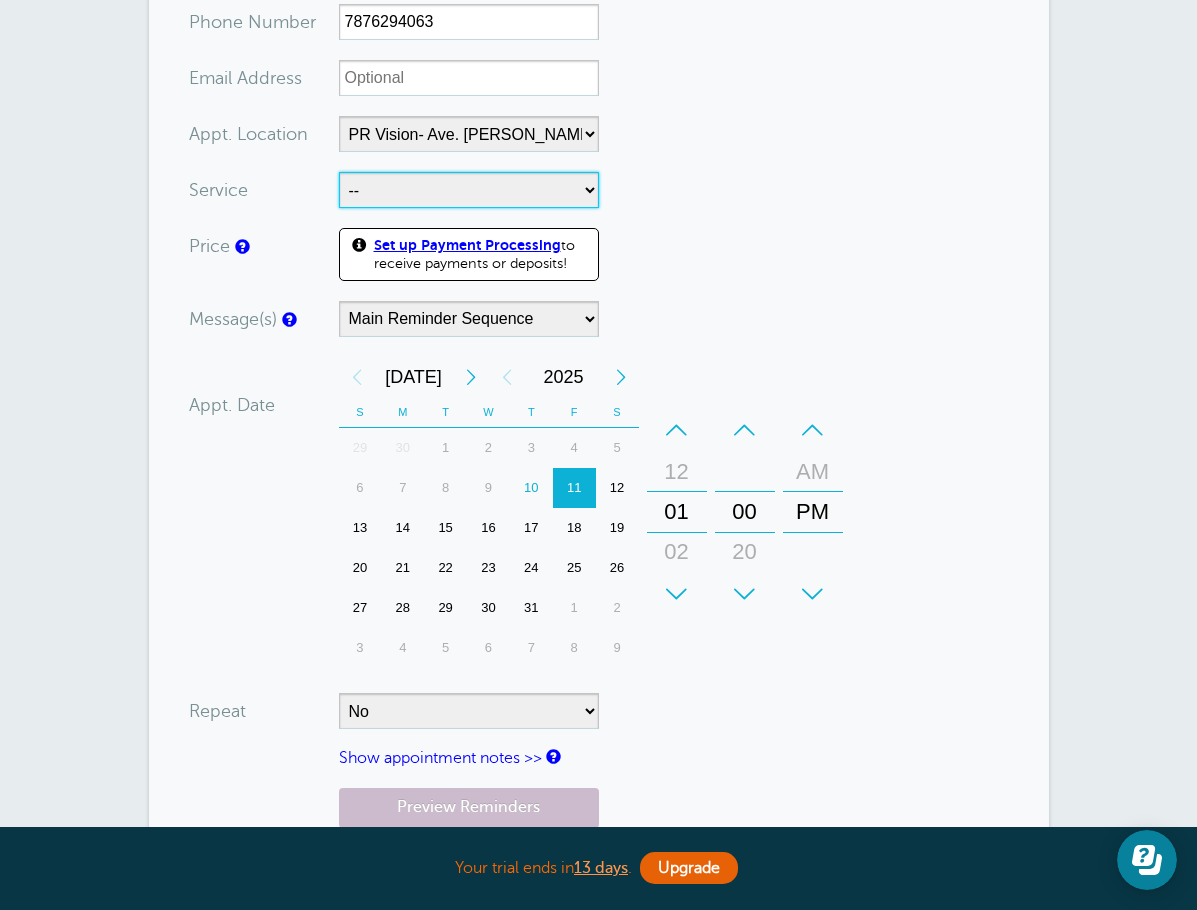 click on "-- Examen de la Vista Examen de la Vista - LC" at bounding box center [469, 190] 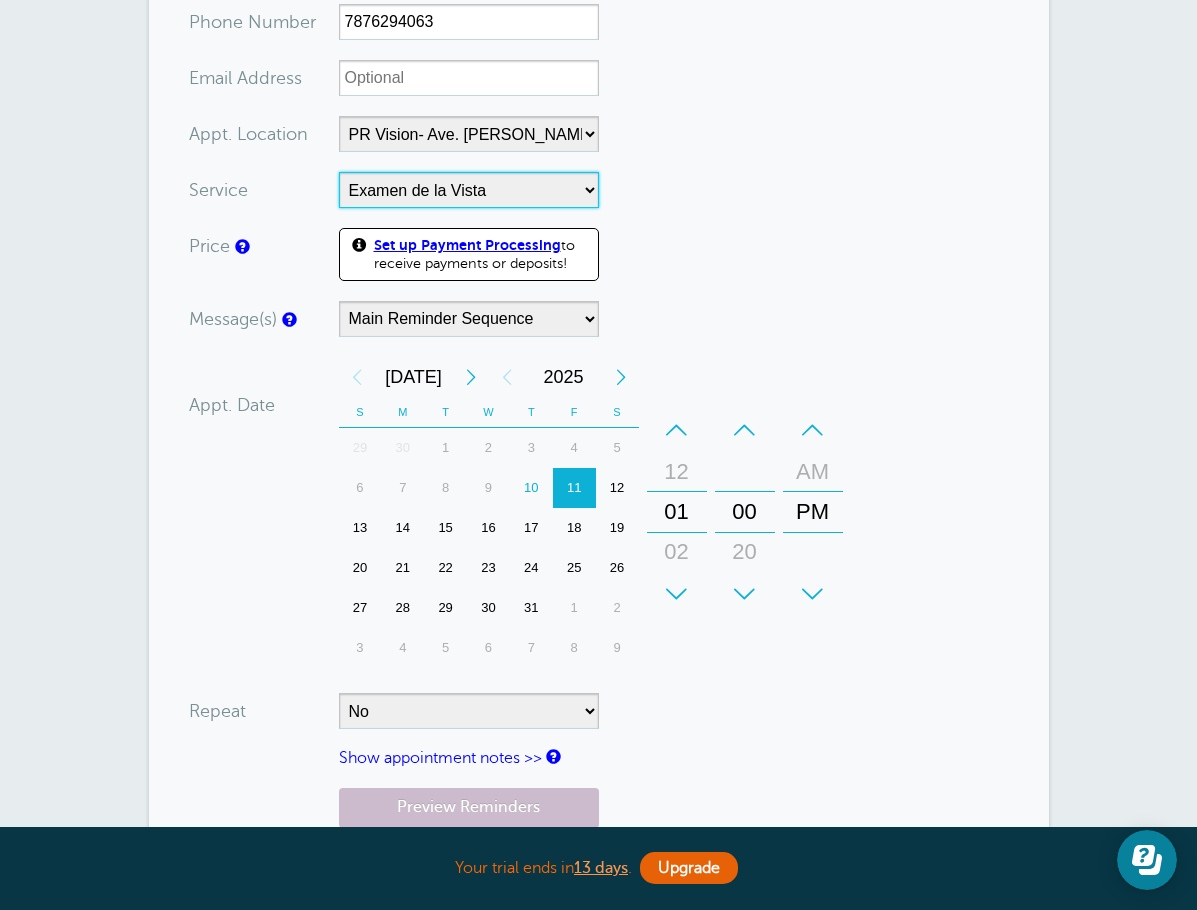 click on "-- Examen de la Vista Examen de la Vista - LC" at bounding box center (469, 190) 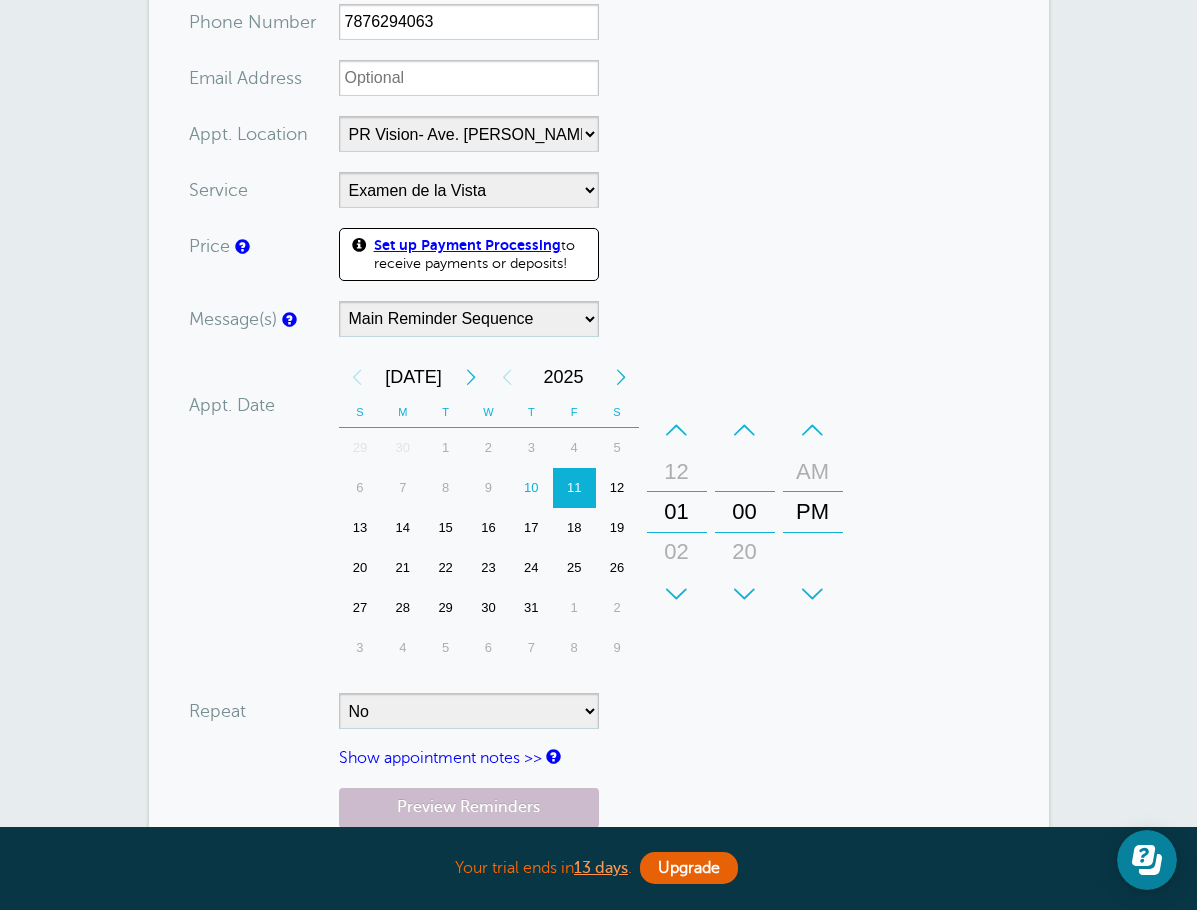click on "You are creating a new customer. To use an existing customer select one from the autocomplete dropdown.
x-no-autofill
Cus tomer N ame
Yael Couvertier No search results.
Edit
Remove
Customer TZ
--
Time zone
am/pm
24h" at bounding box center (599, 414) 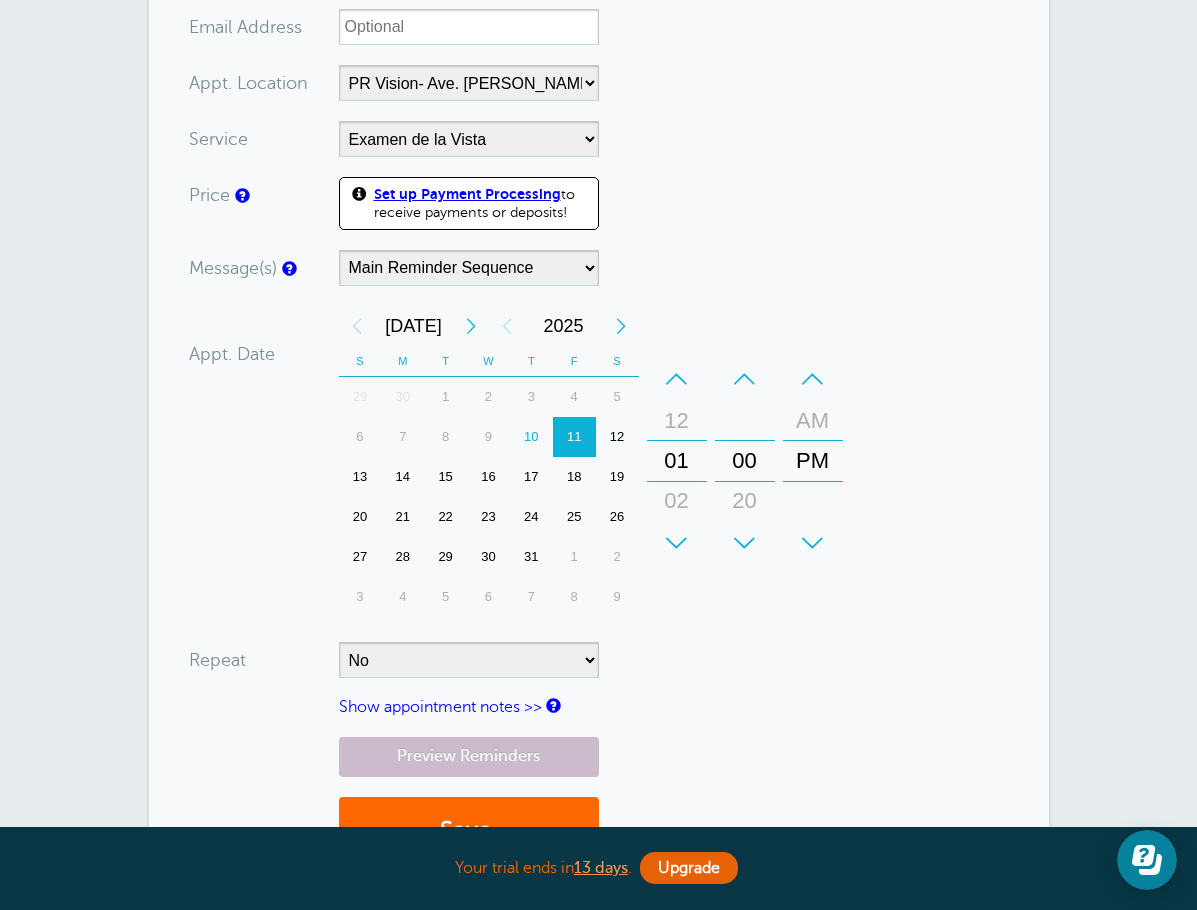 scroll, scrollTop: 400, scrollLeft: 0, axis: vertical 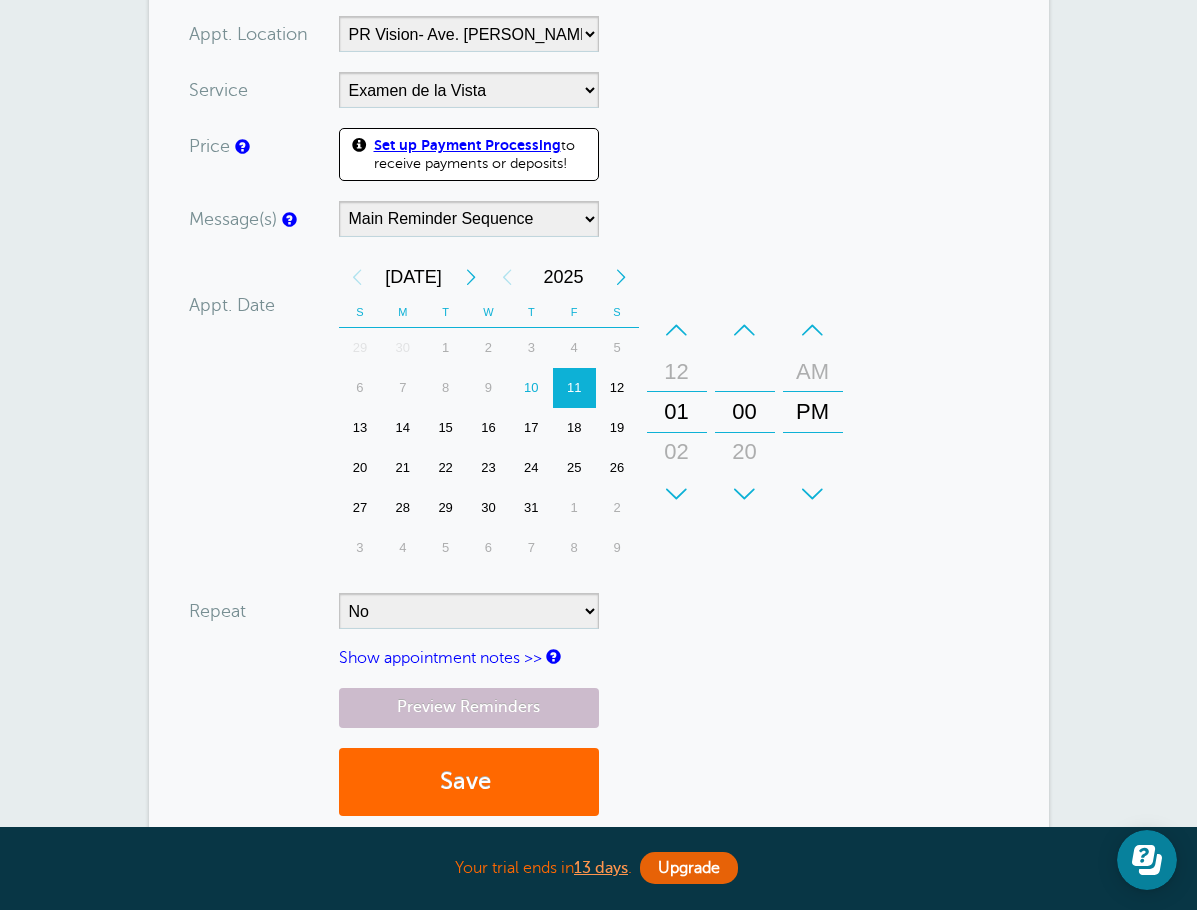 drag, startPoint x: 398, startPoint y: 425, endPoint x: 413, endPoint y: 402, distance: 27.45906 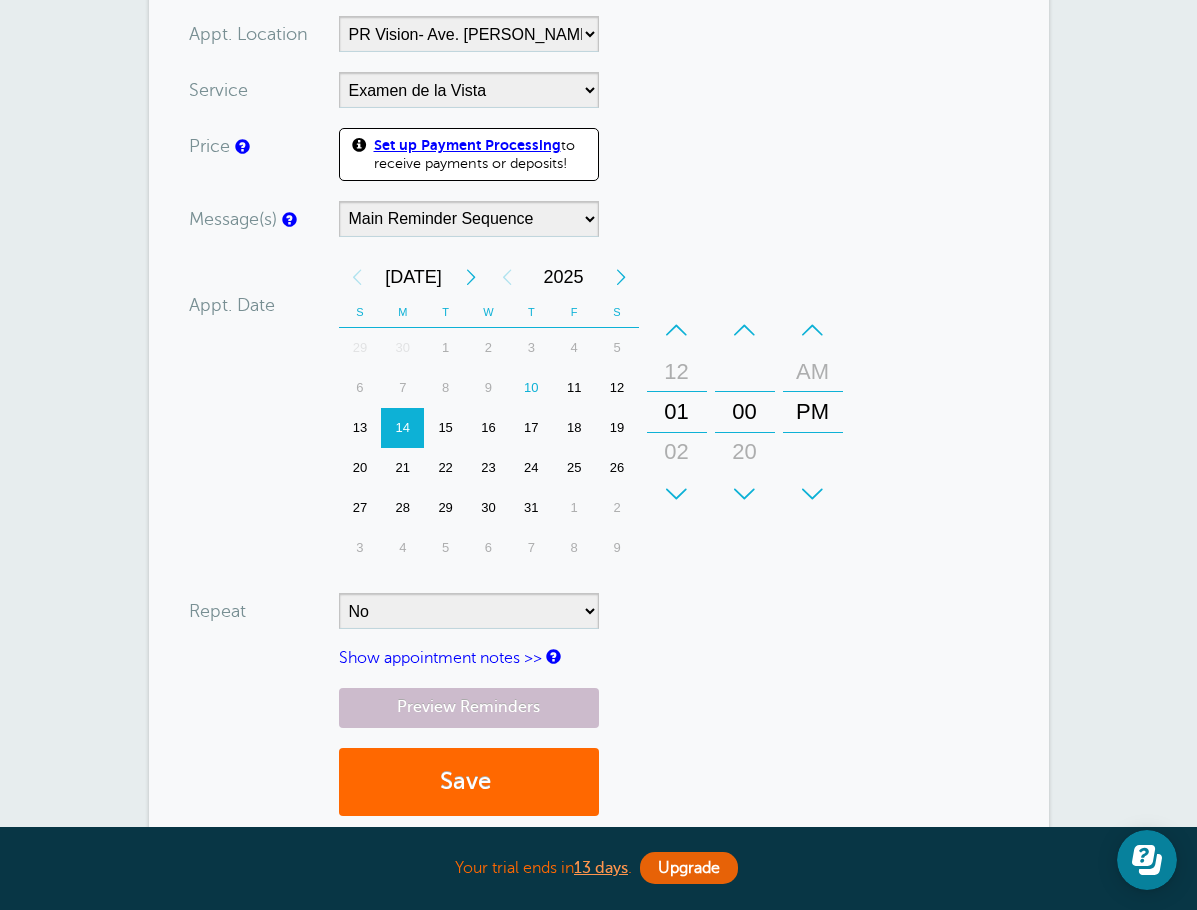 click on "10" at bounding box center (531, 388) 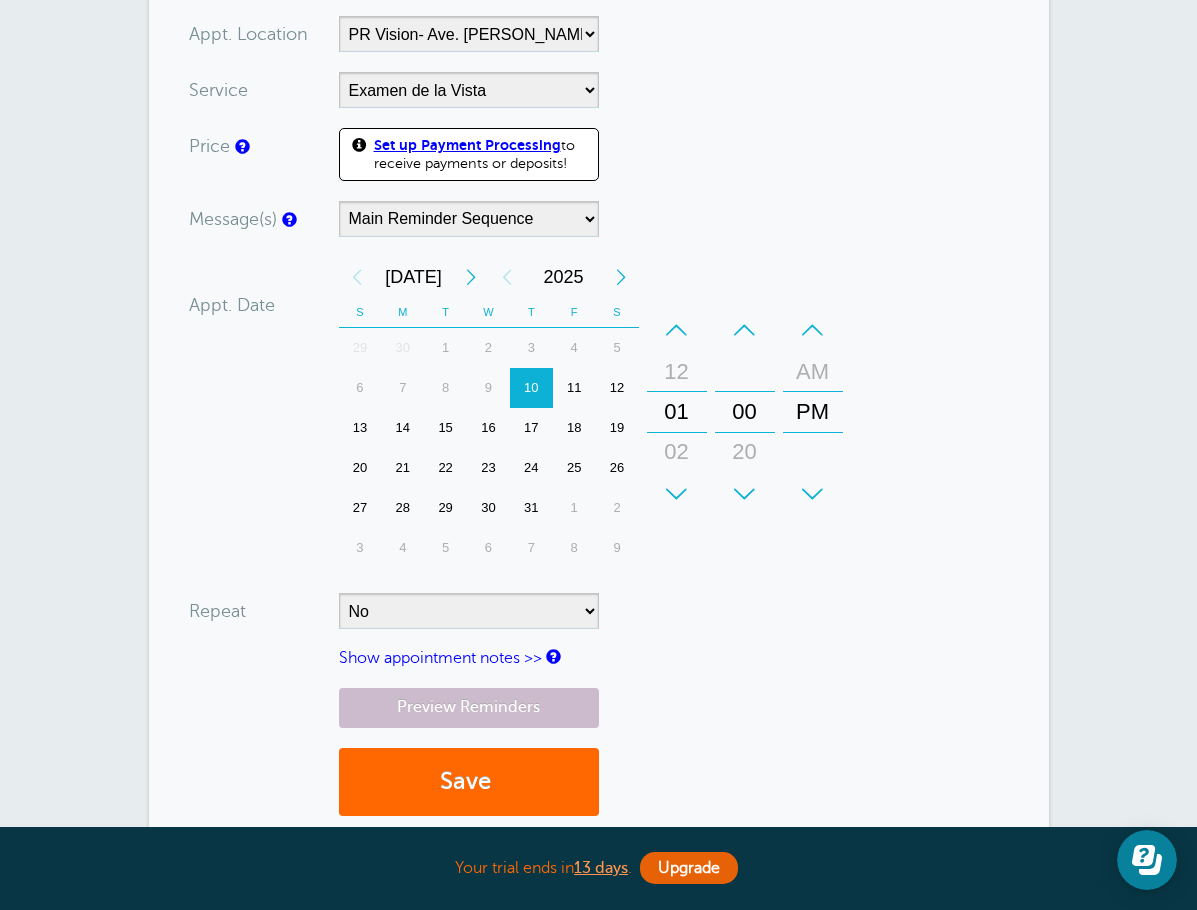 click on "–" at bounding box center (677, 330) 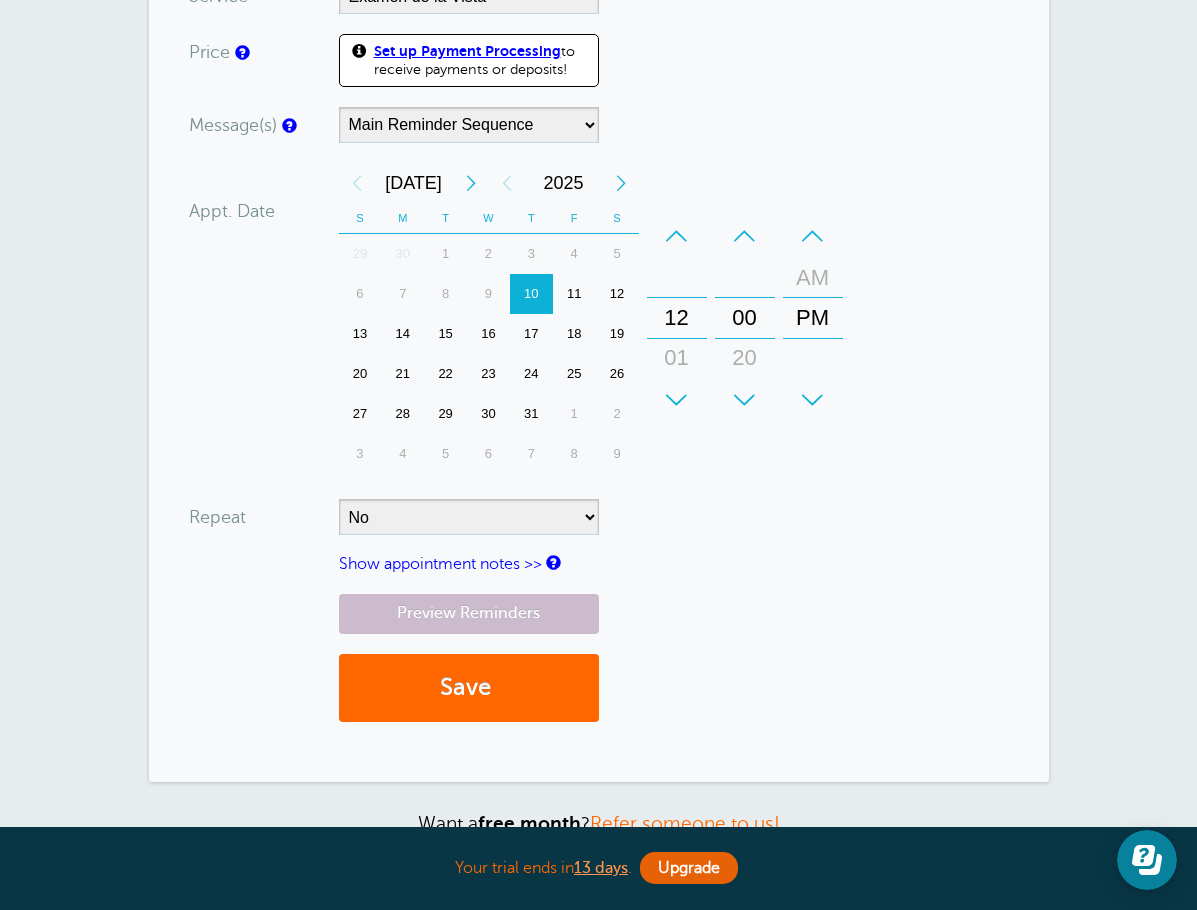 scroll, scrollTop: 700, scrollLeft: 0, axis: vertical 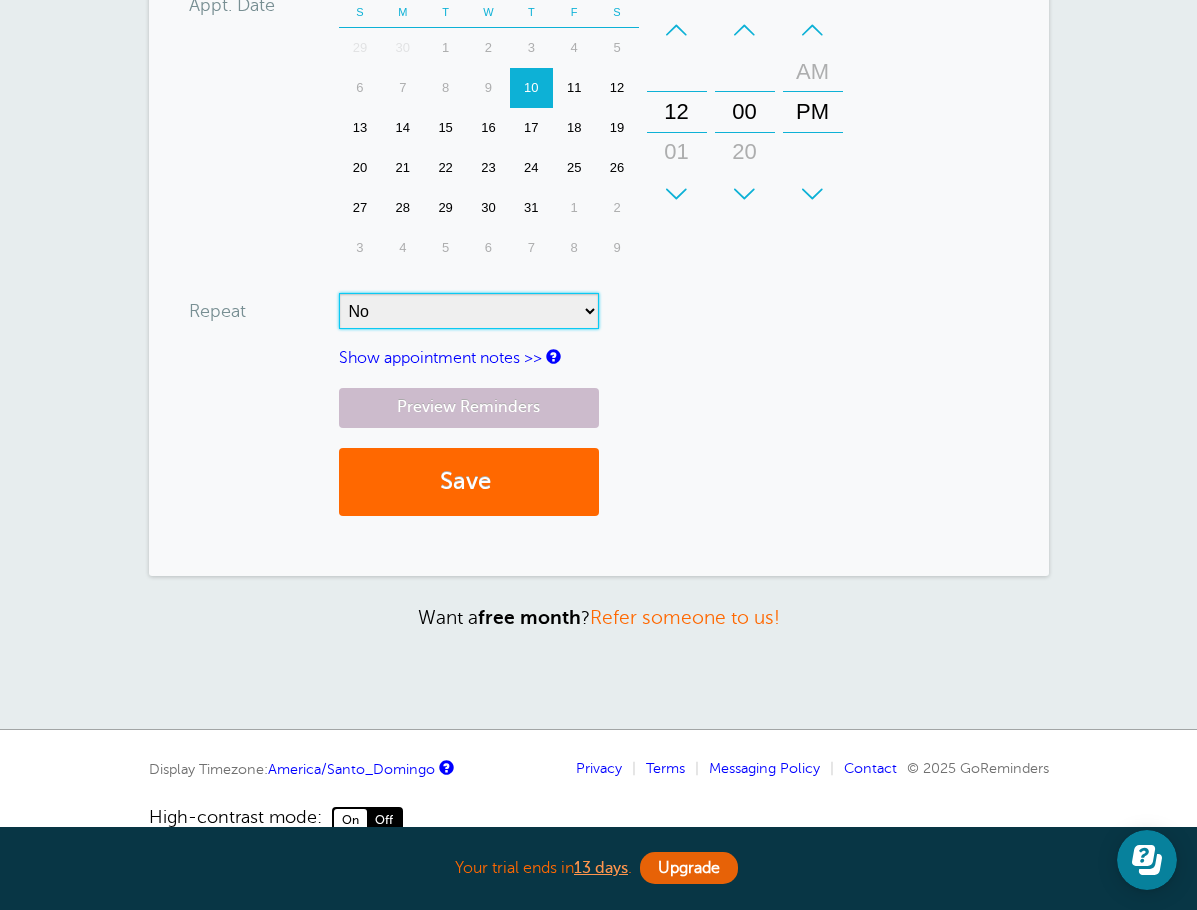 click on "No Daily Weekly Every 2 weeks Every 3 weeks Every 4 weeks Monthly Every 5 weeks Every 6 weeks Every 7 weeks Every 8 weeks Every other month Every 9 weeks Every 10 weeks Every 11 weeks Every 12 weeks Quarterly Every 4 months Every 6 months Yearly Every 18 months Every 2 years Every 3 years" at bounding box center (469, 311) 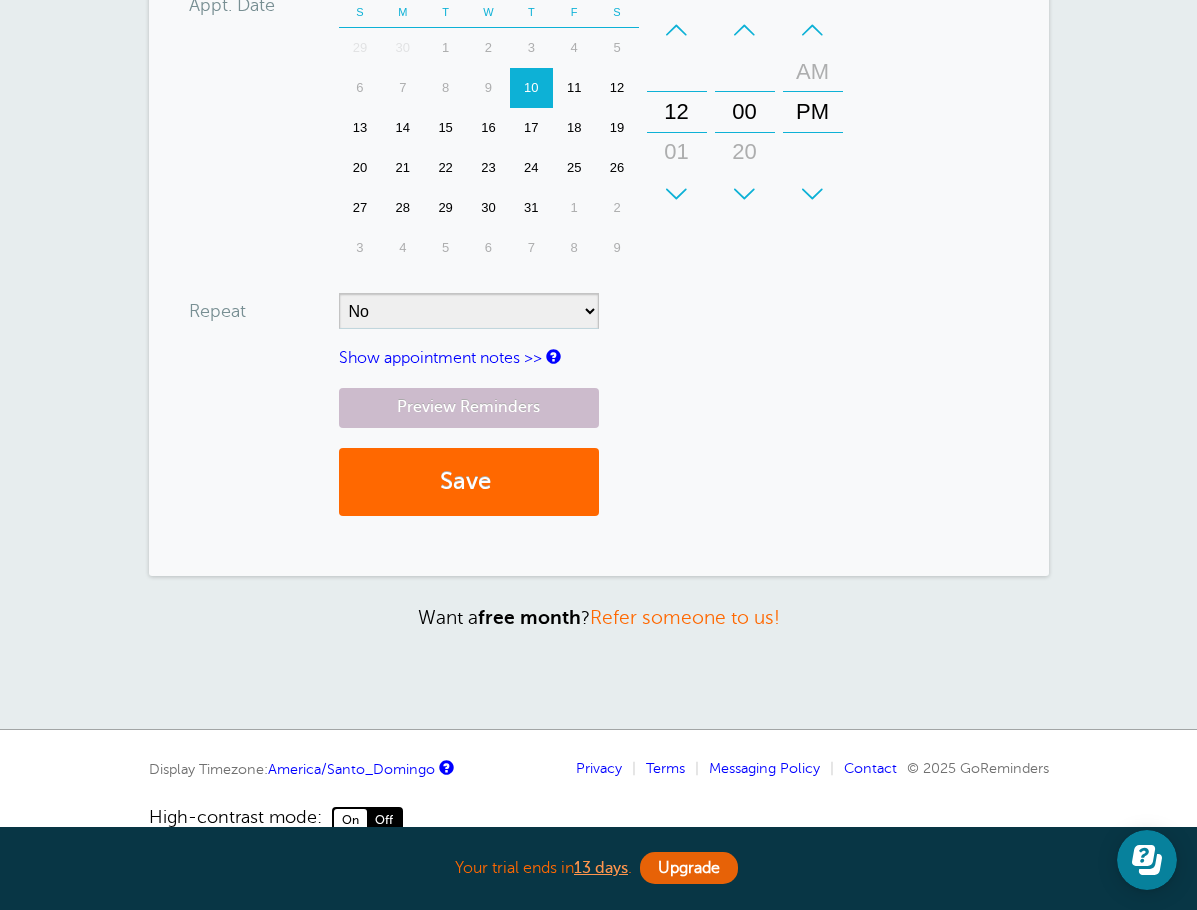 click on "Your trial ends in  13 days .  Upgrade" at bounding box center (599, 868) 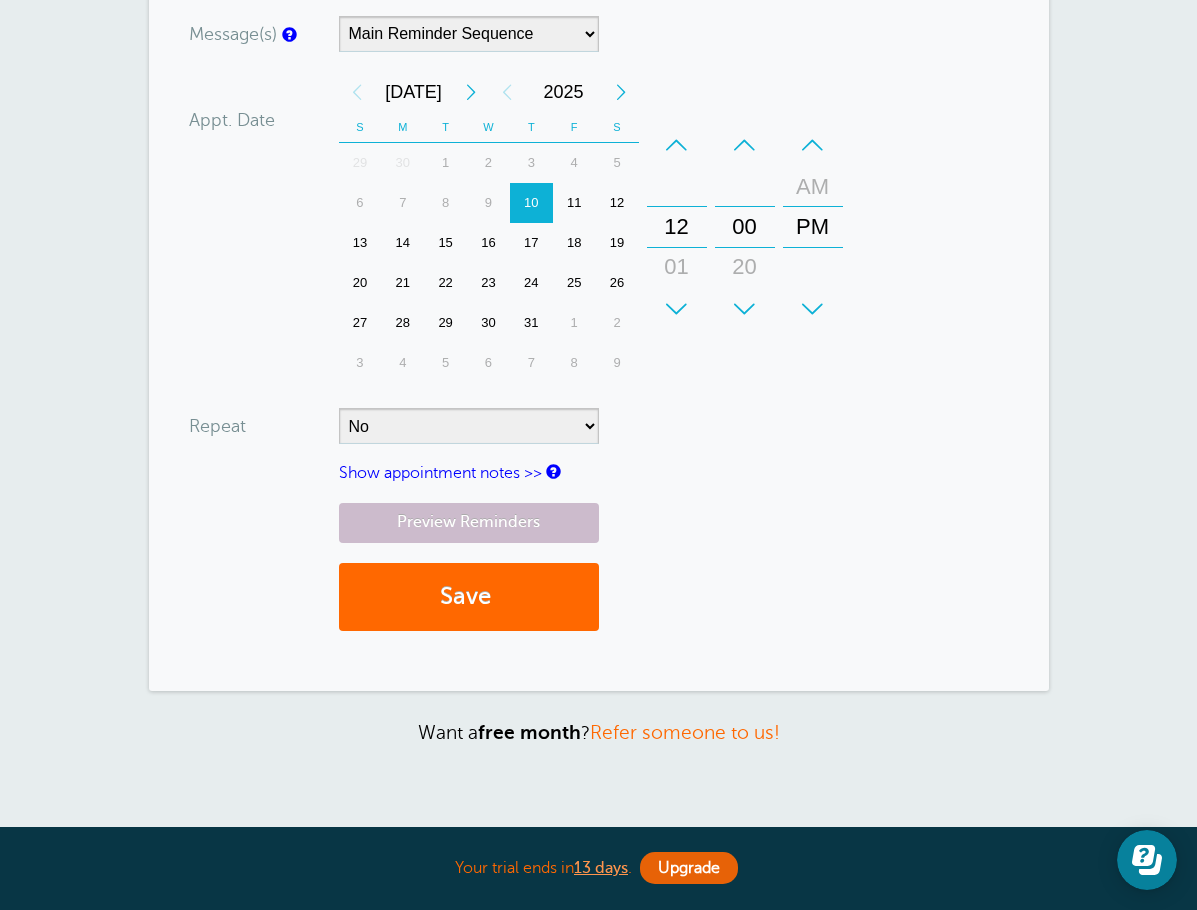 scroll, scrollTop: 600, scrollLeft: 0, axis: vertical 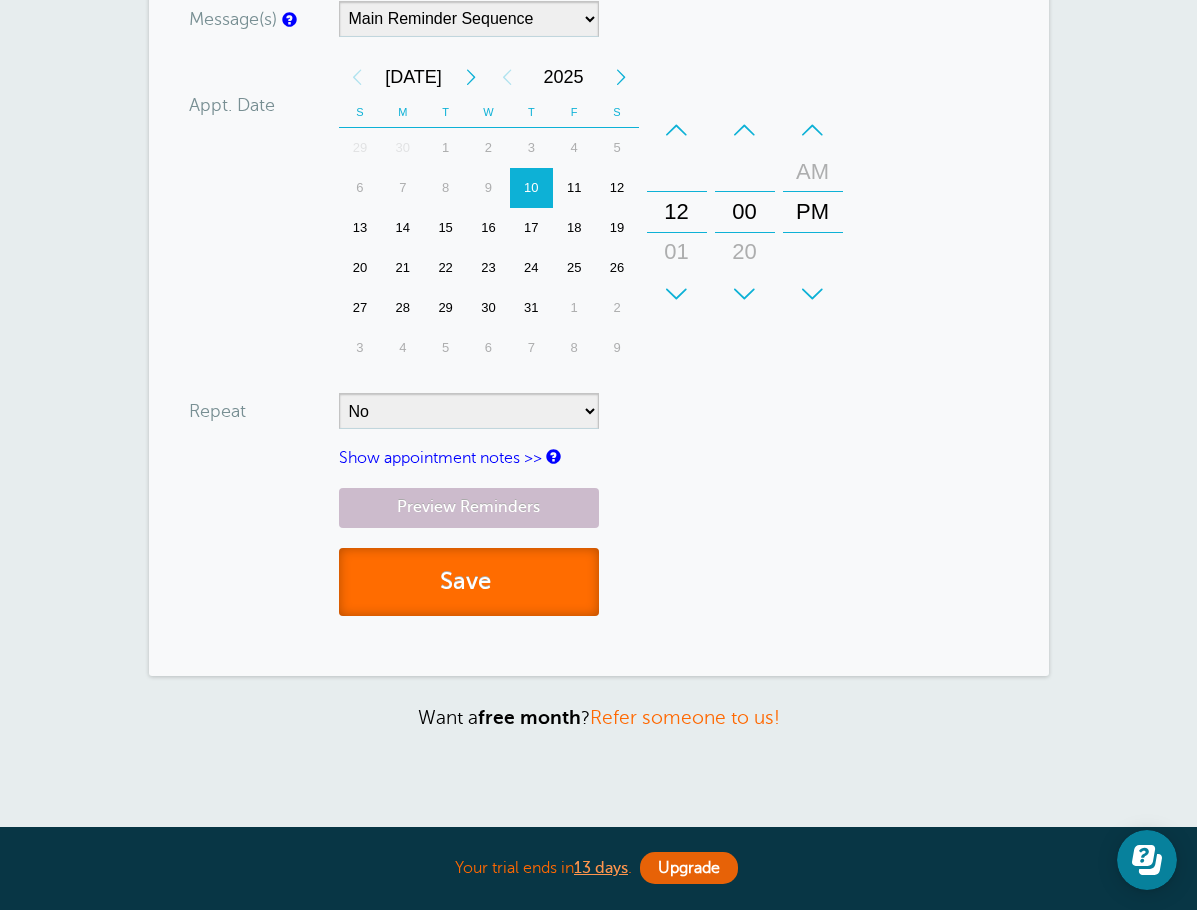 click at bounding box center (494, 581) 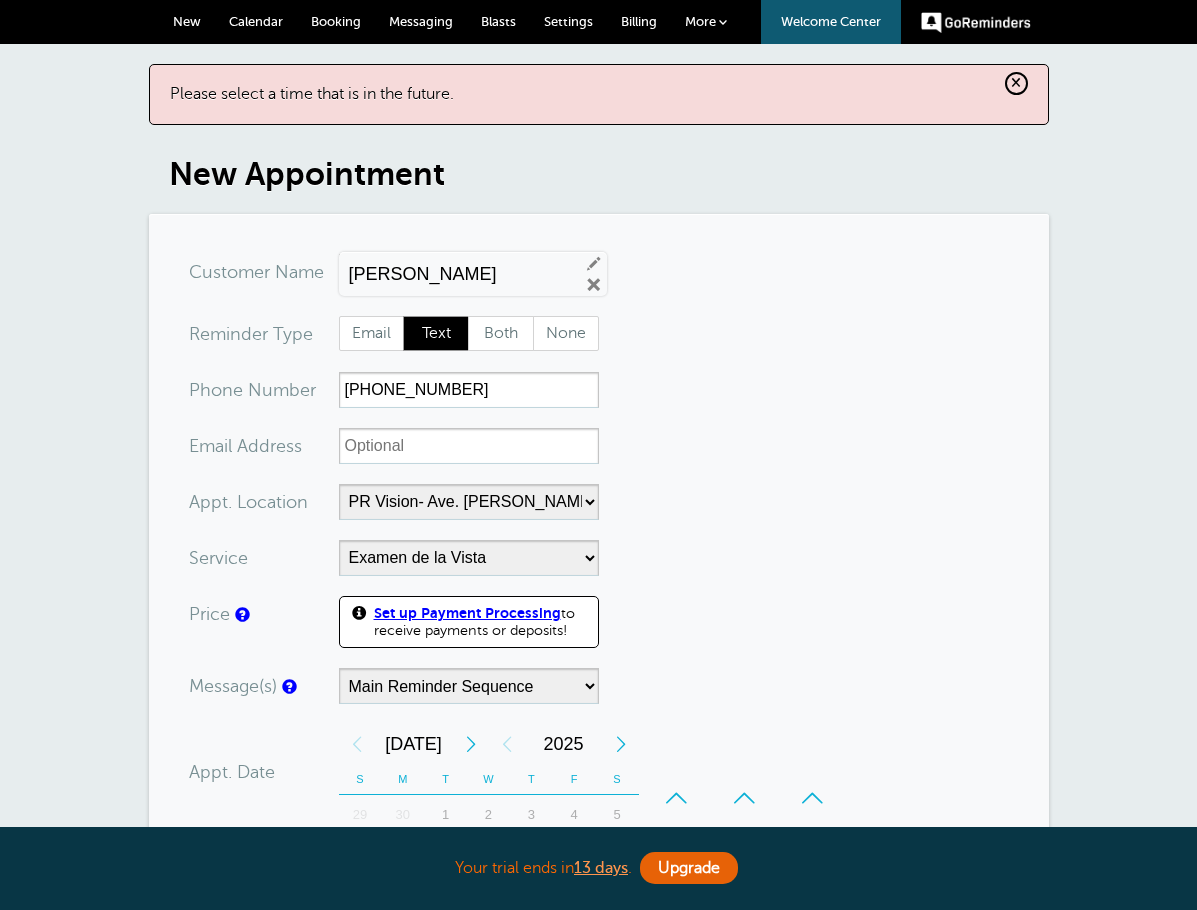 scroll, scrollTop: 0, scrollLeft: 0, axis: both 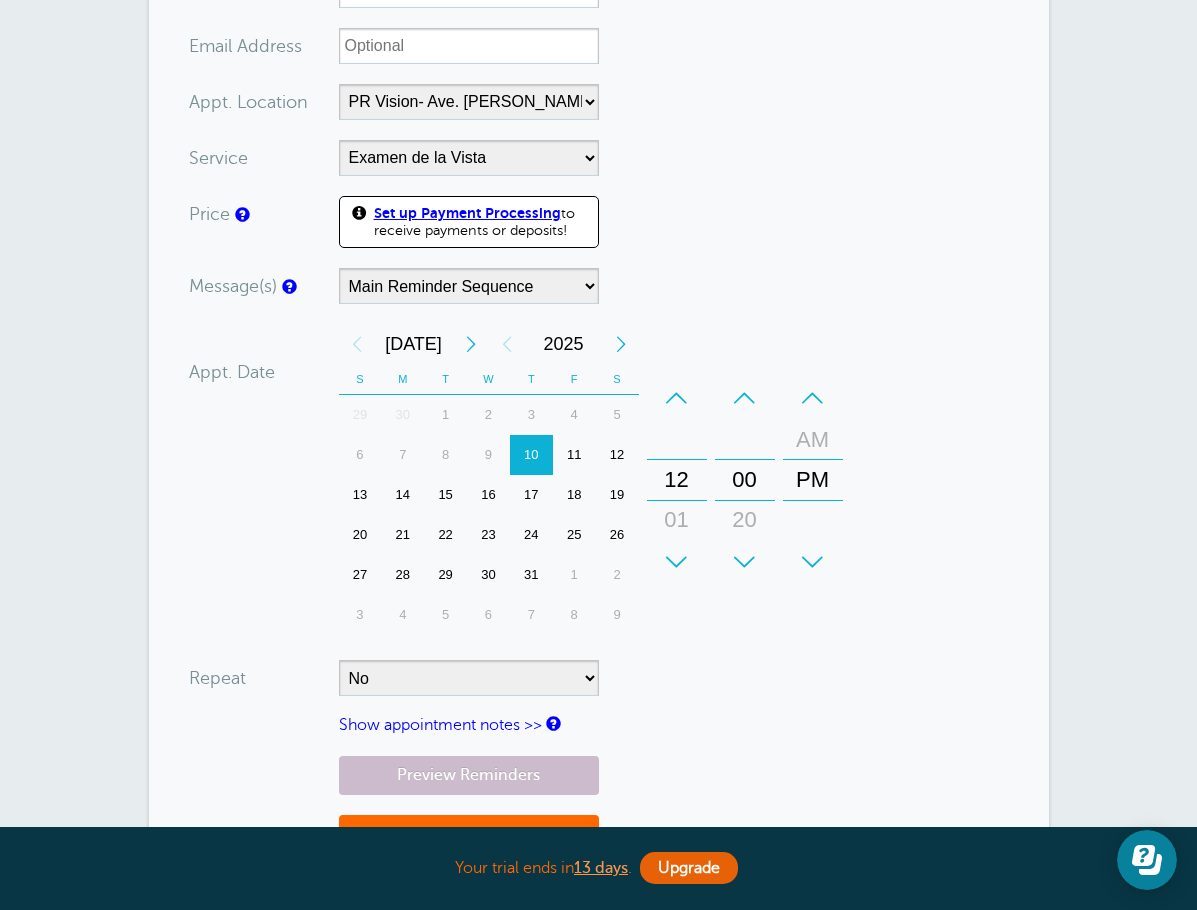 click on "10" at bounding box center [531, 455] 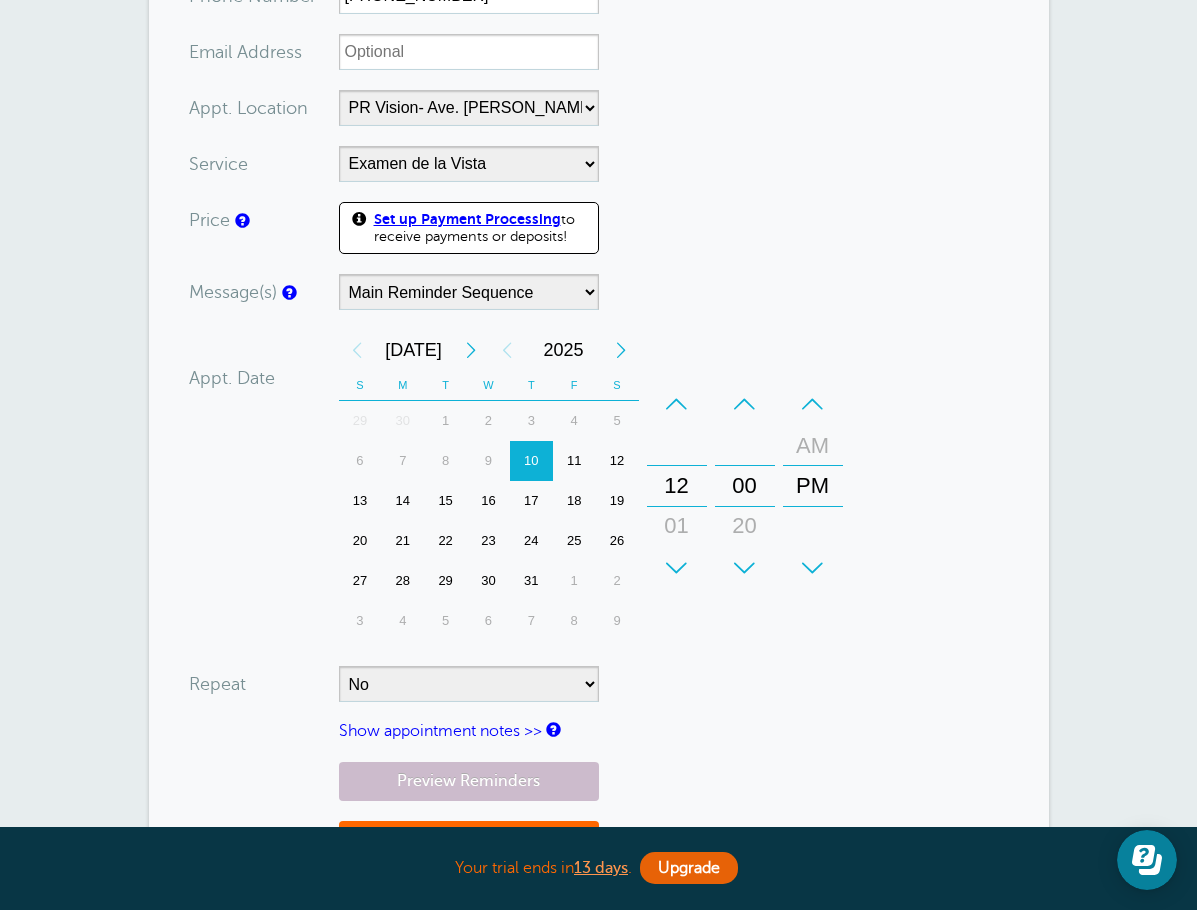 scroll, scrollTop: 0, scrollLeft: 0, axis: both 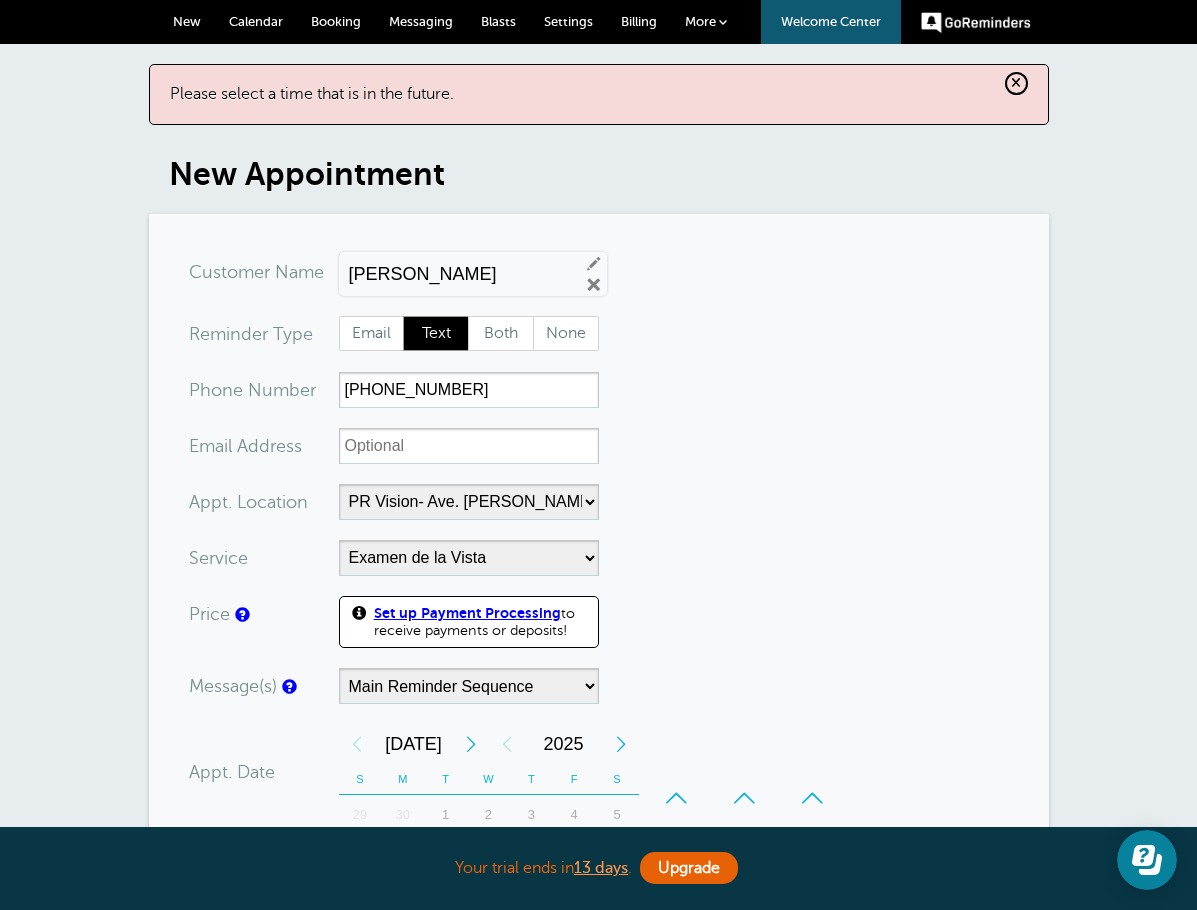 drag, startPoint x: 1014, startPoint y: 91, endPoint x: 1038, endPoint y: 28, distance: 67.41662 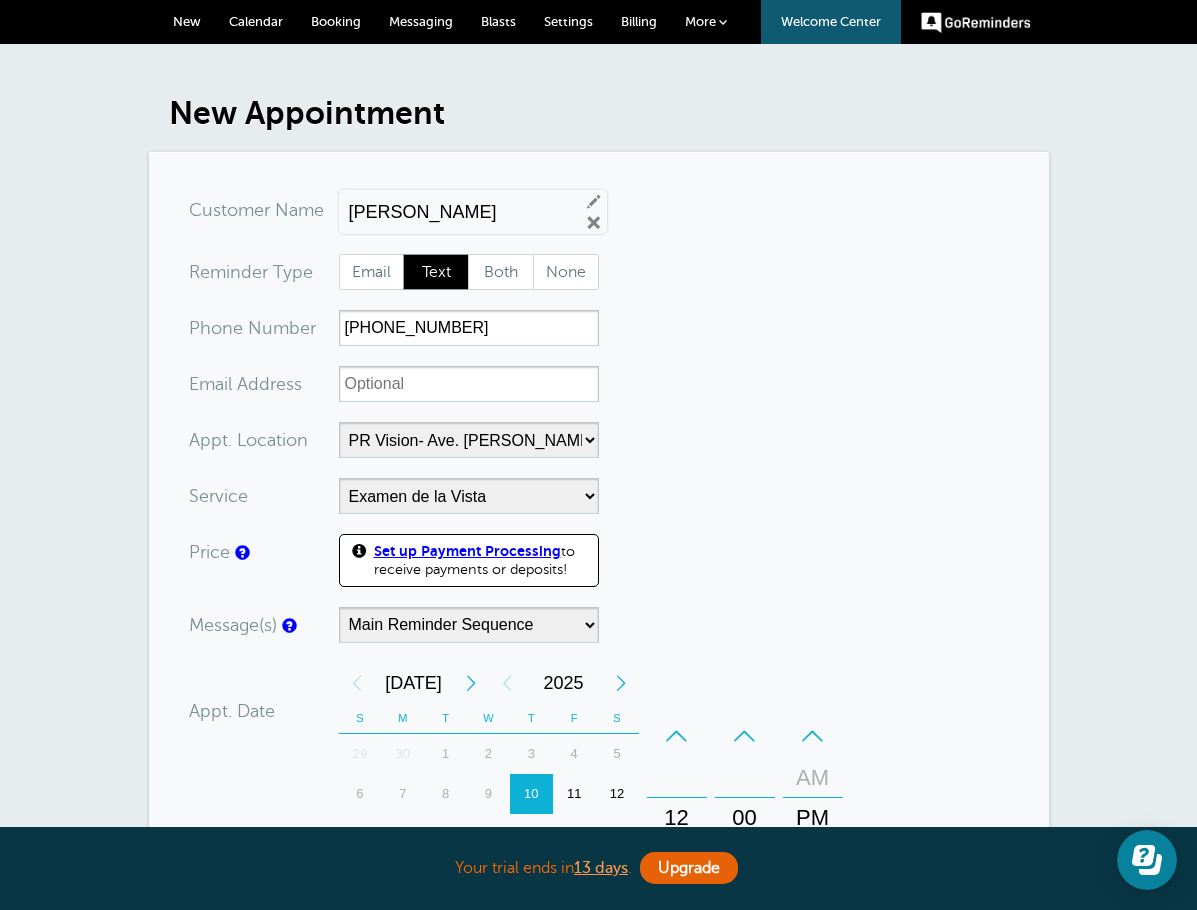 click on "Calendar" at bounding box center [256, 21] 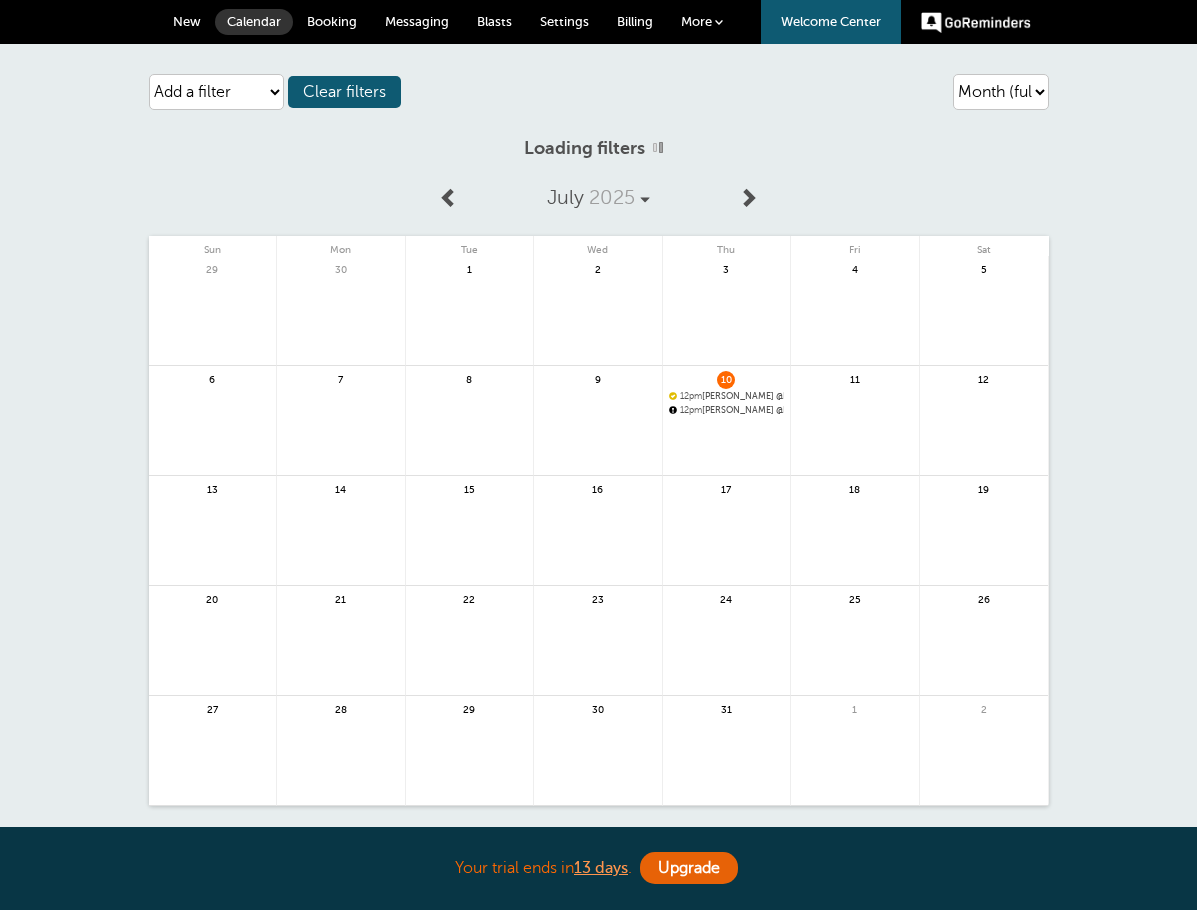 scroll, scrollTop: 0, scrollLeft: 0, axis: both 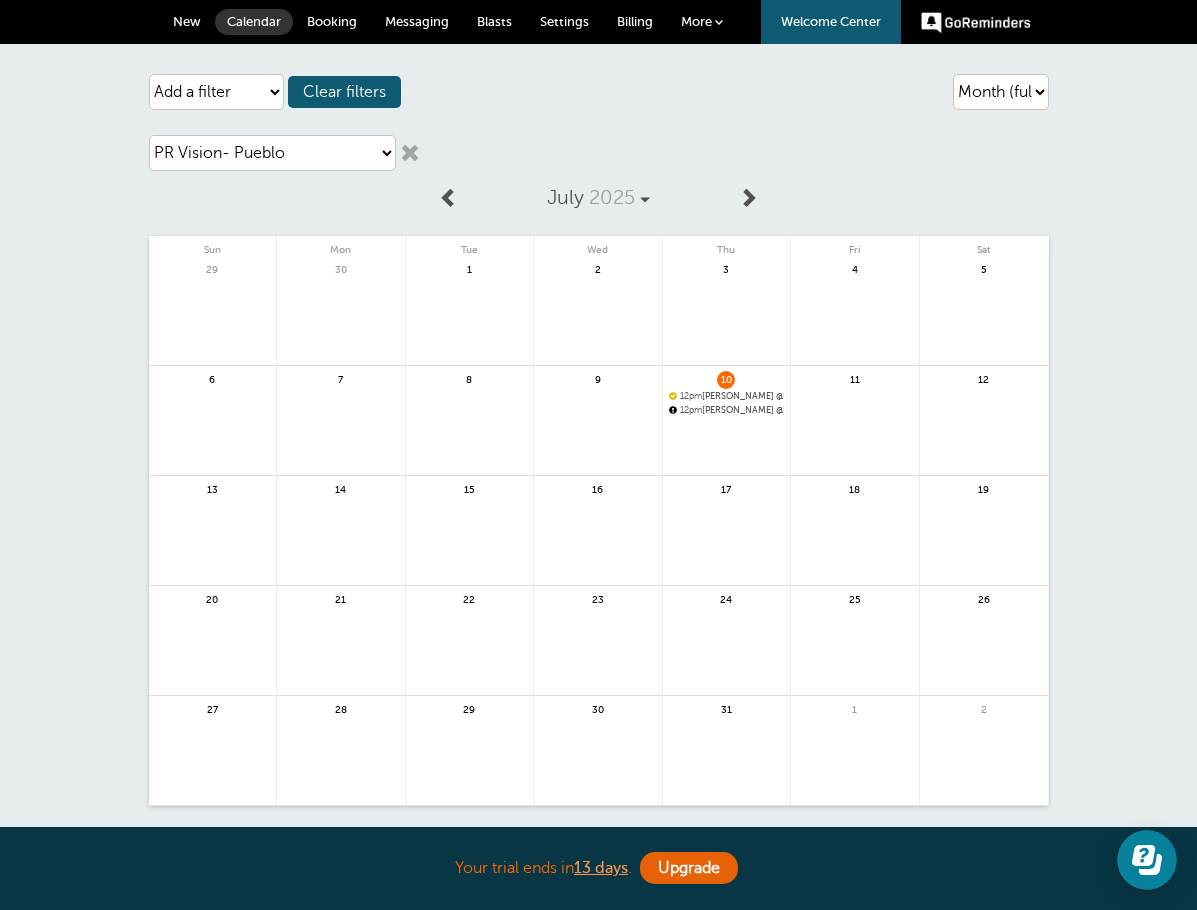click on "Booking" at bounding box center (332, 21) 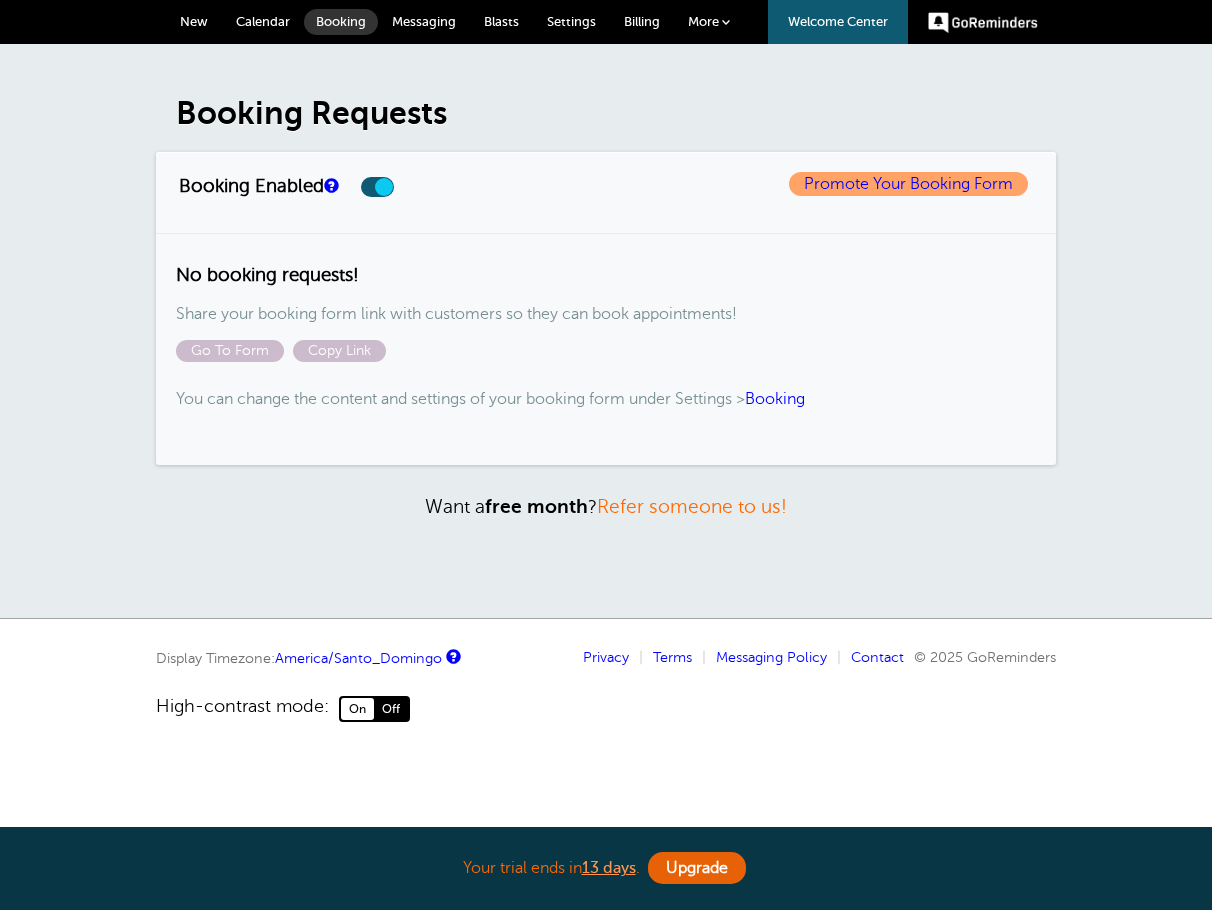 scroll, scrollTop: 0, scrollLeft: 0, axis: both 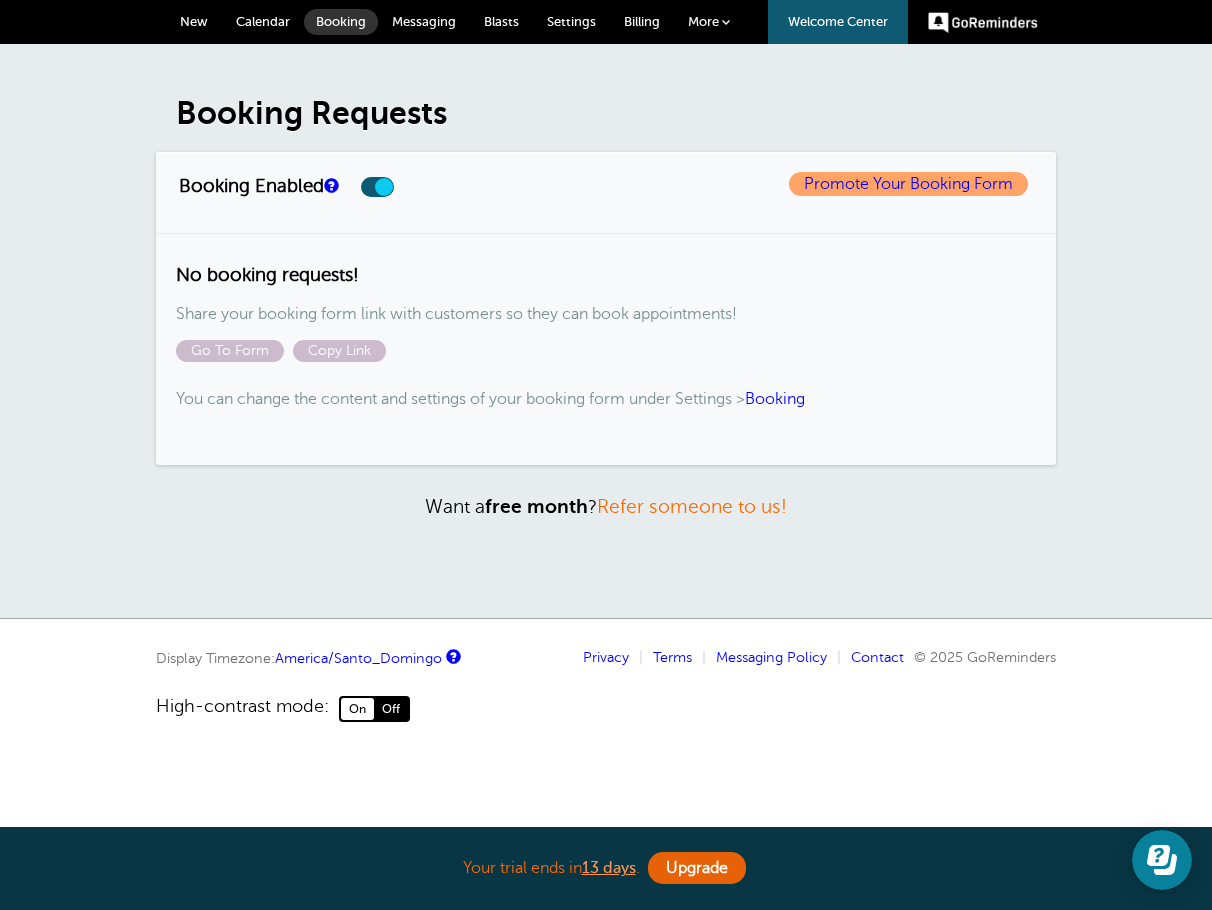 click on "New" at bounding box center [194, 22] 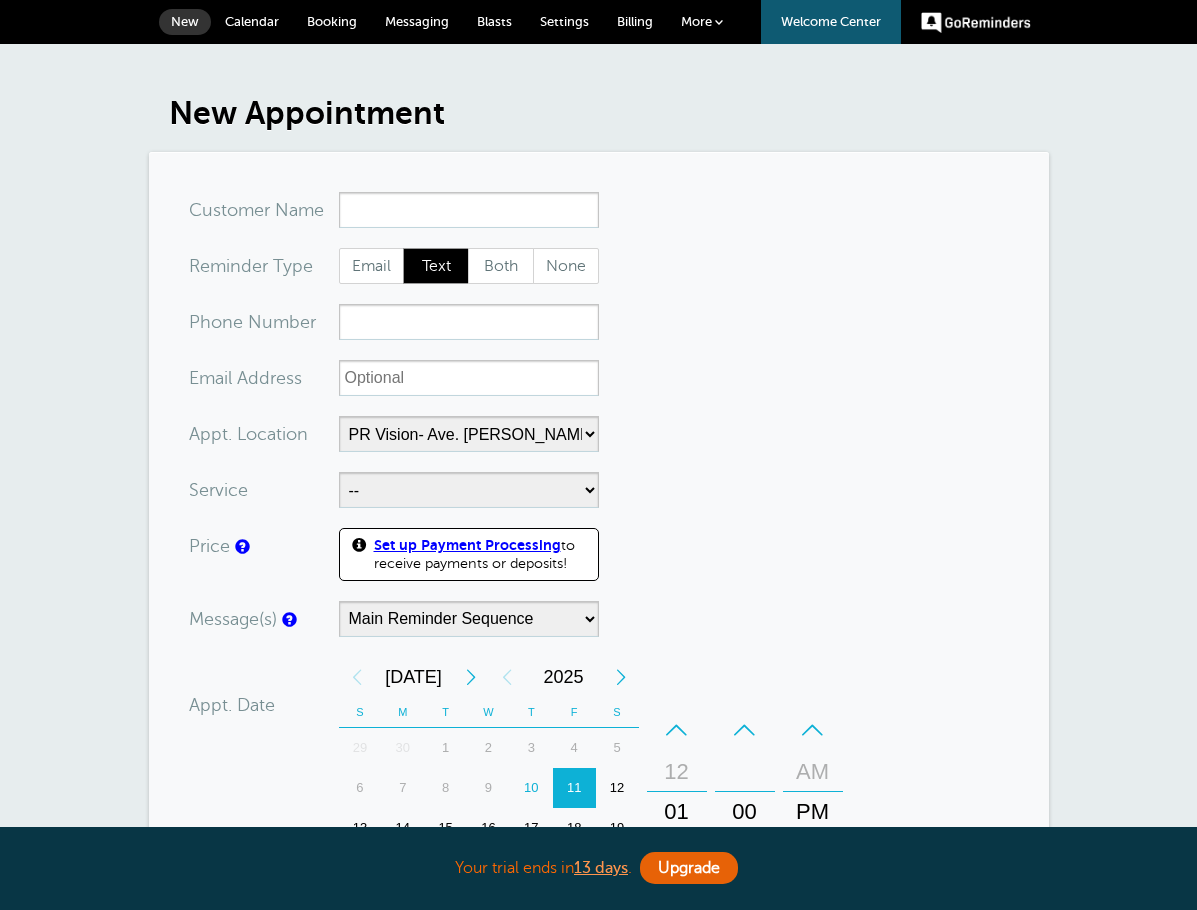 select on "24234" 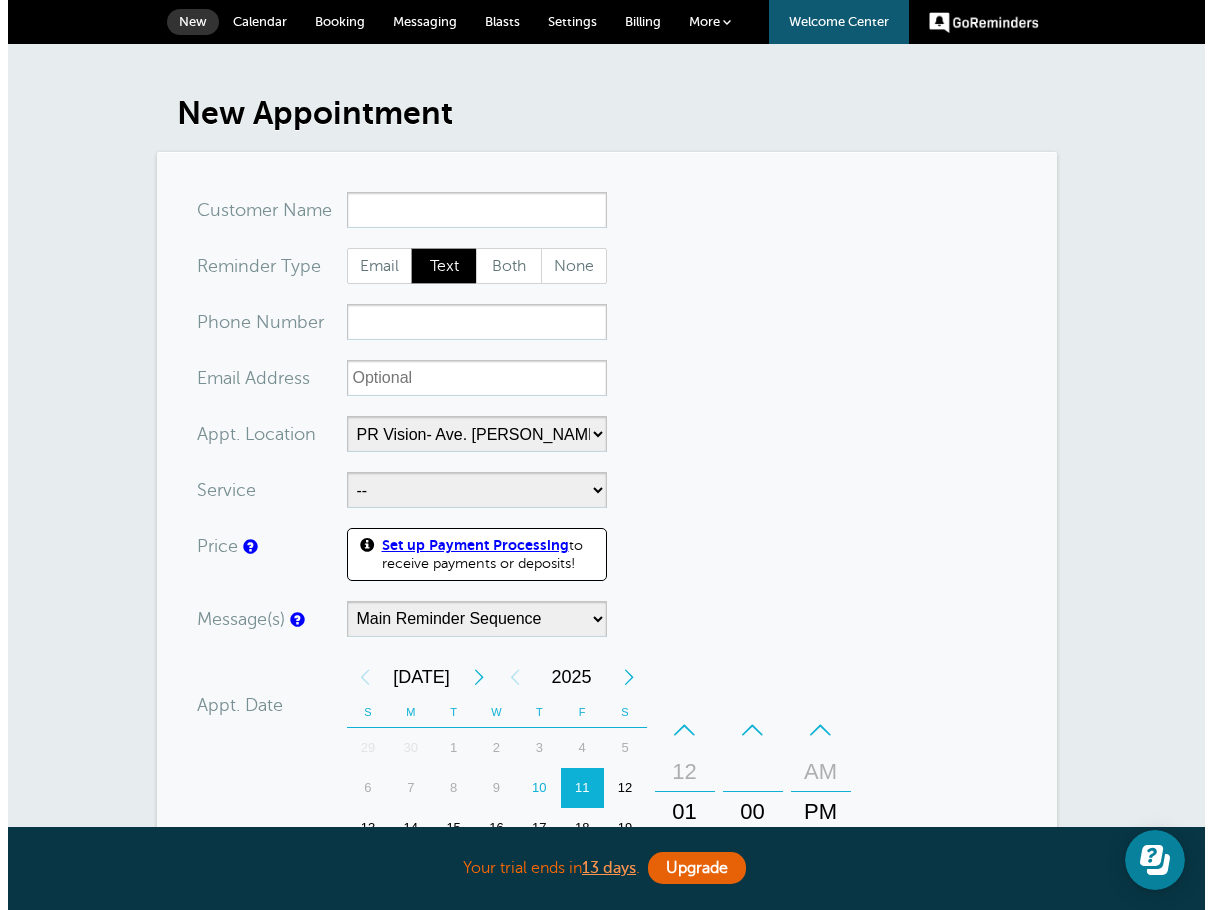 scroll, scrollTop: 0, scrollLeft: 0, axis: both 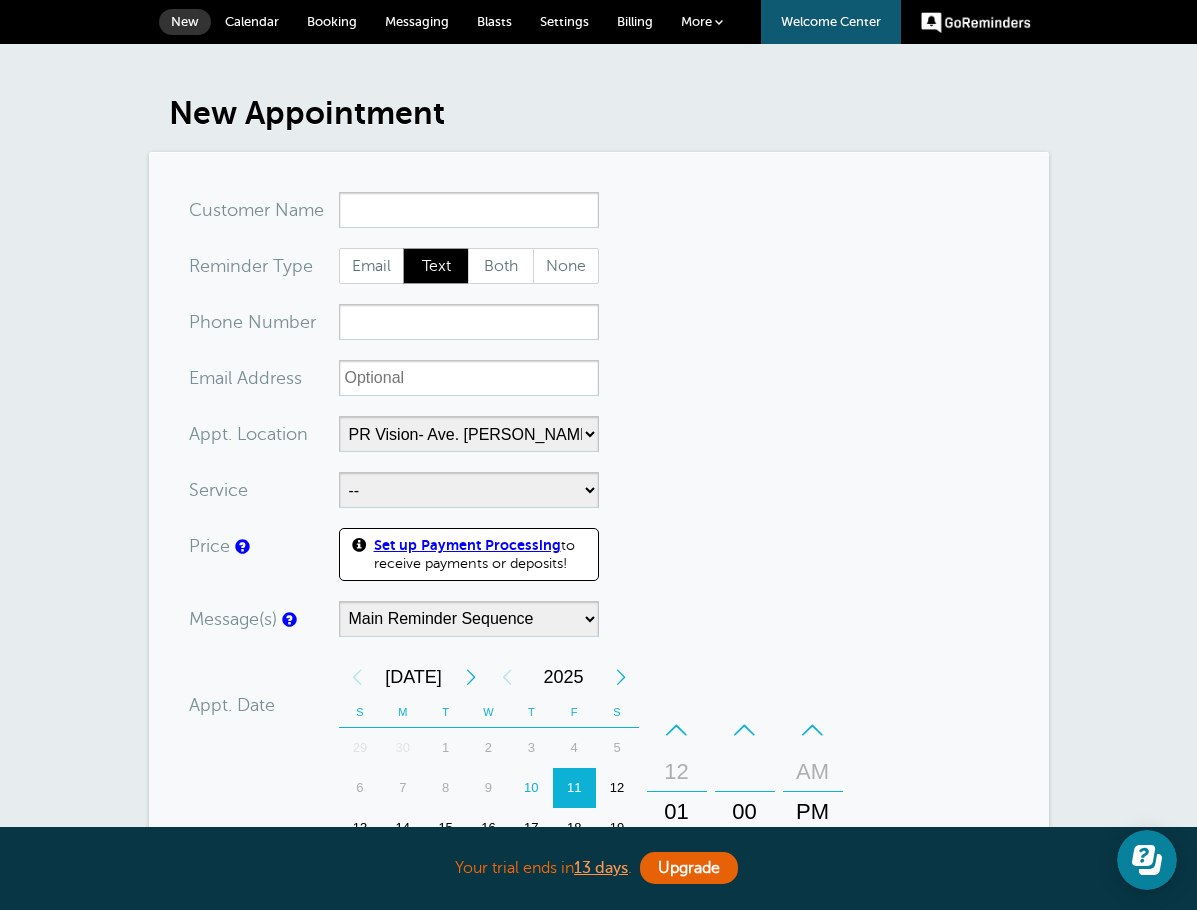 click on "x-no-autofill" at bounding box center (469, 210) 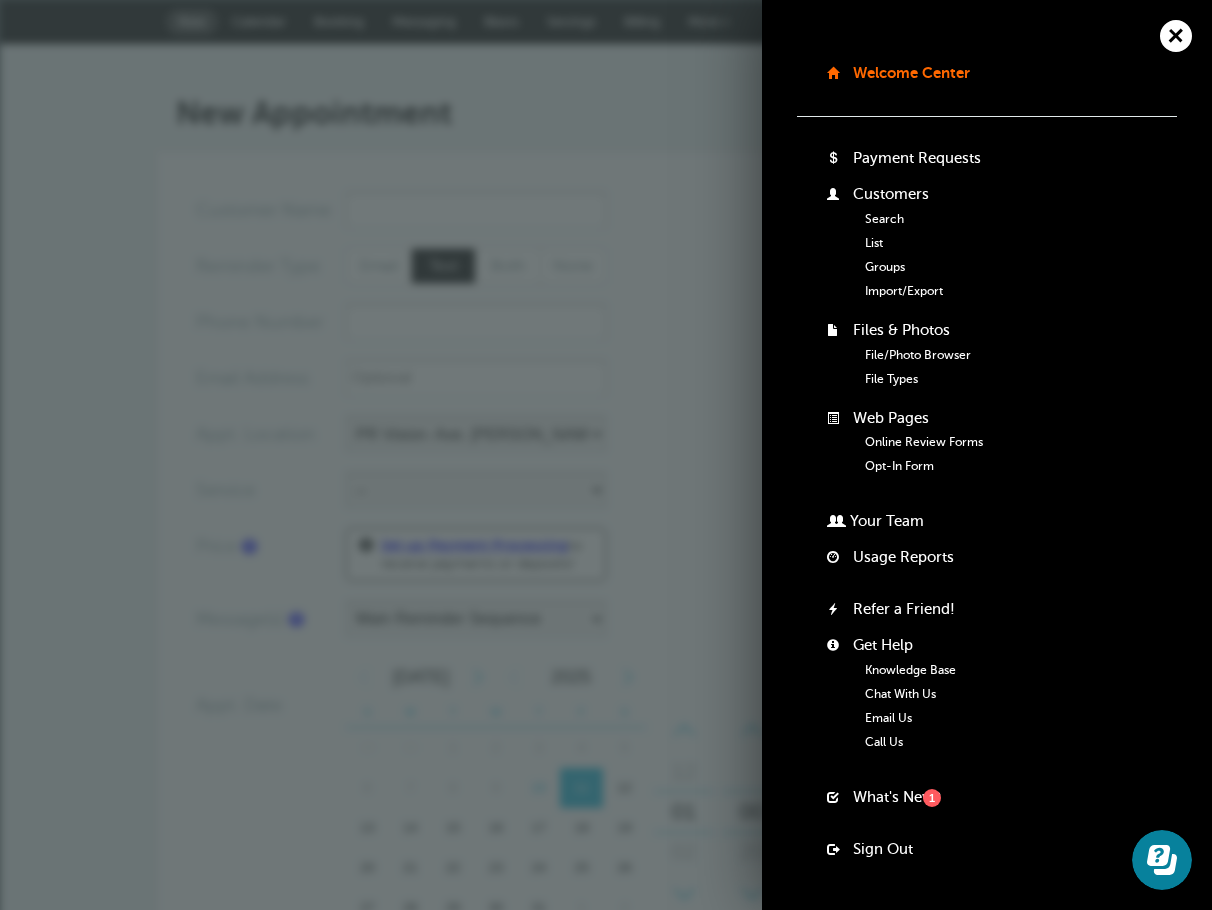click on "Customers" at bounding box center (891, 194) 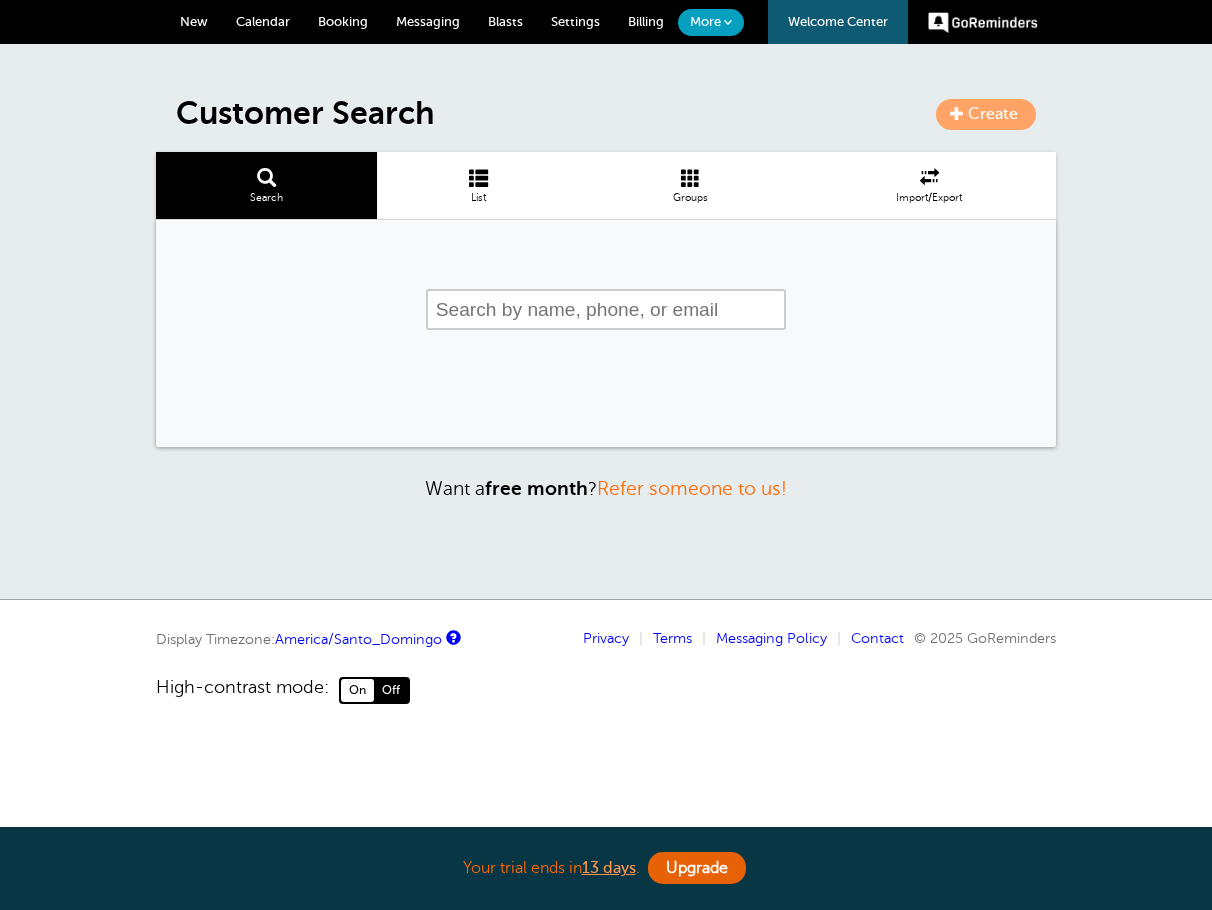scroll, scrollTop: 0, scrollLeft: 0, axis: both 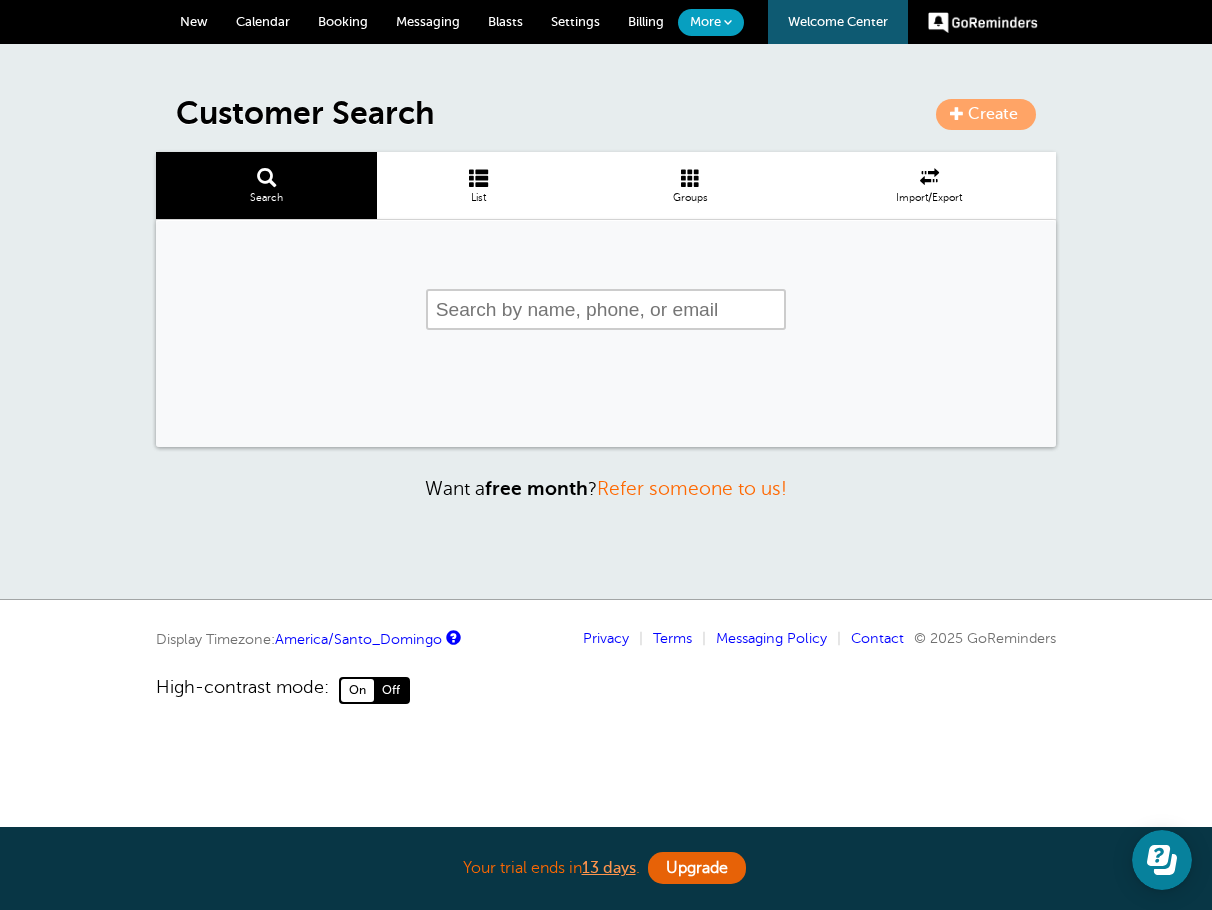 click on "Import/Export" at bounding box center (929, 198) 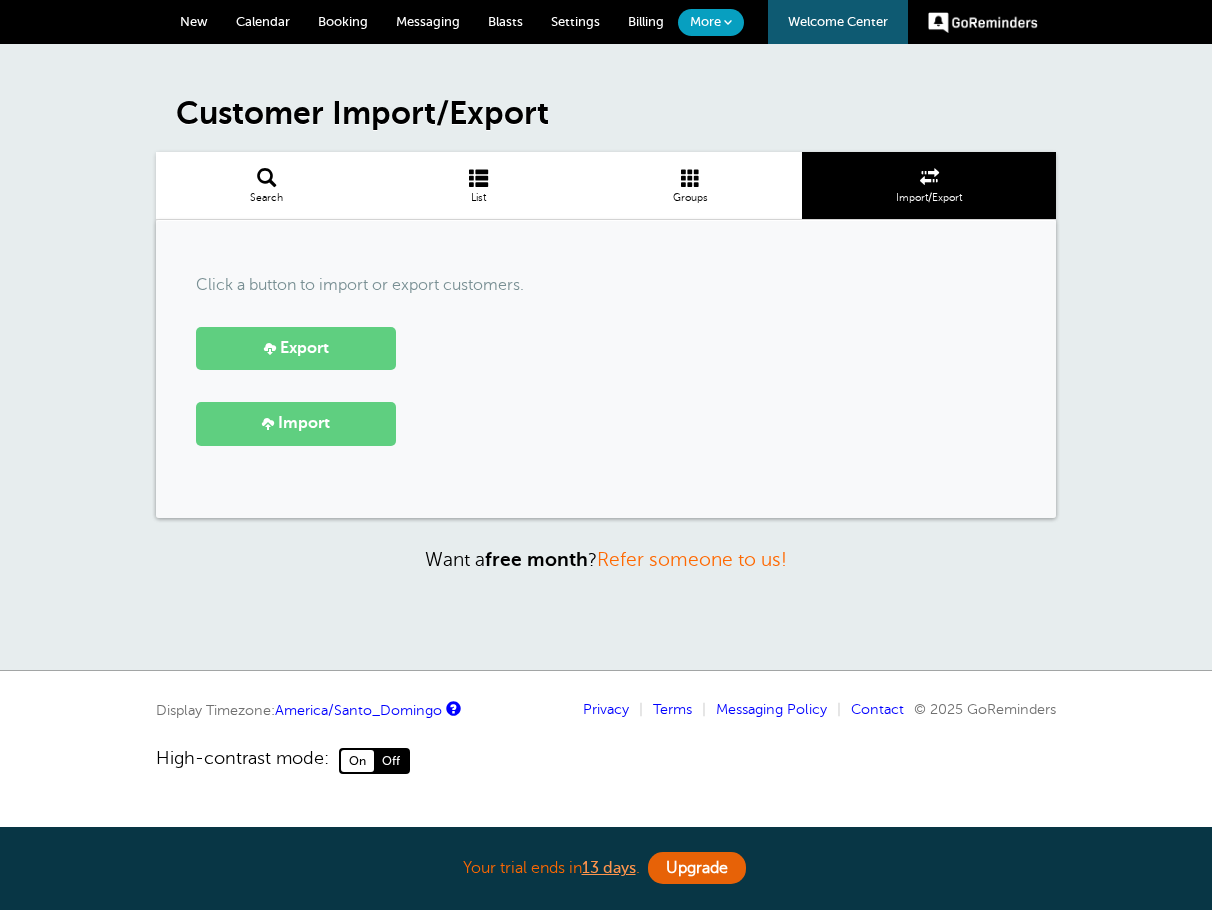 scroll, scrollTop: 0, scrollLeft: 0, axis: both 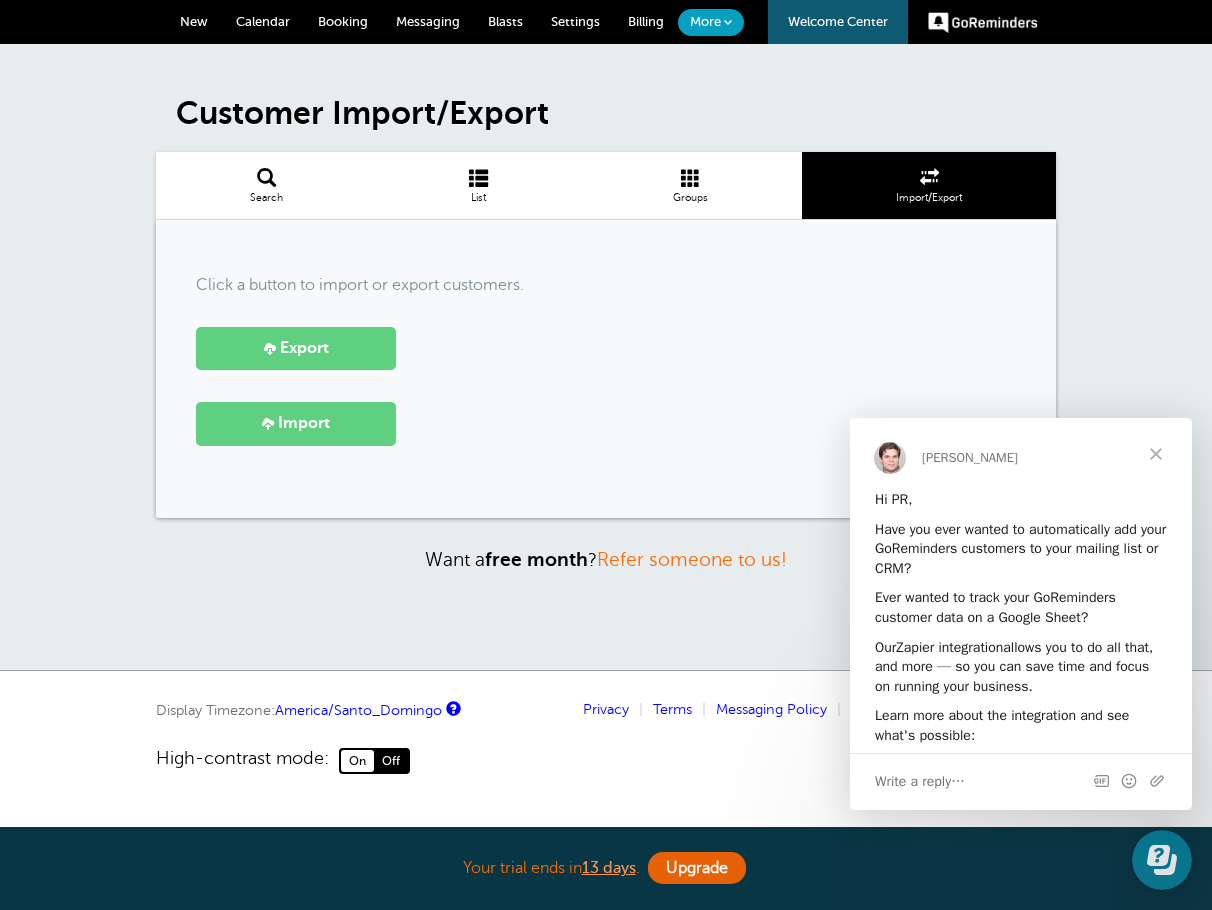 click on "List" at bounding box center [478, 185] 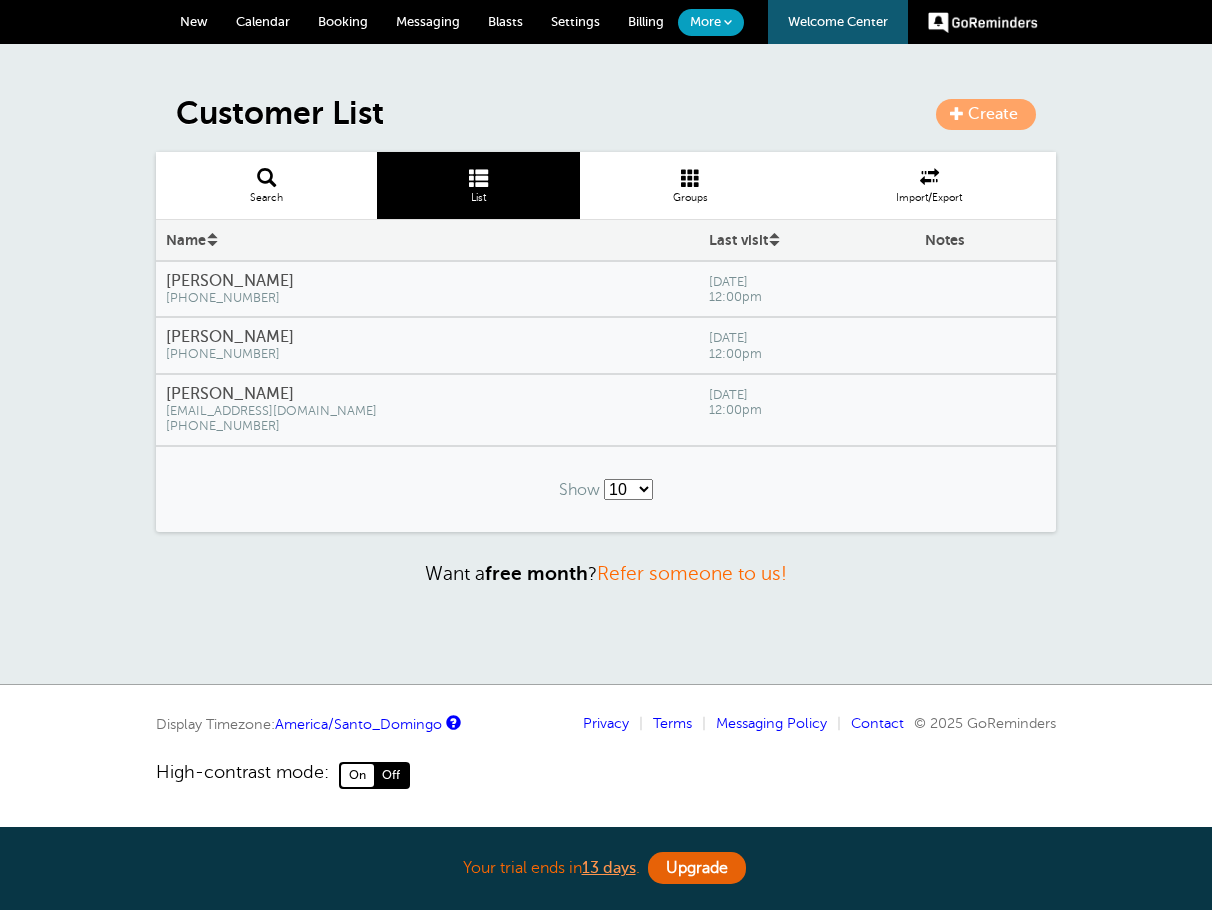 scroll, scrollTop: 0, scrollLeft: 0, axis: both 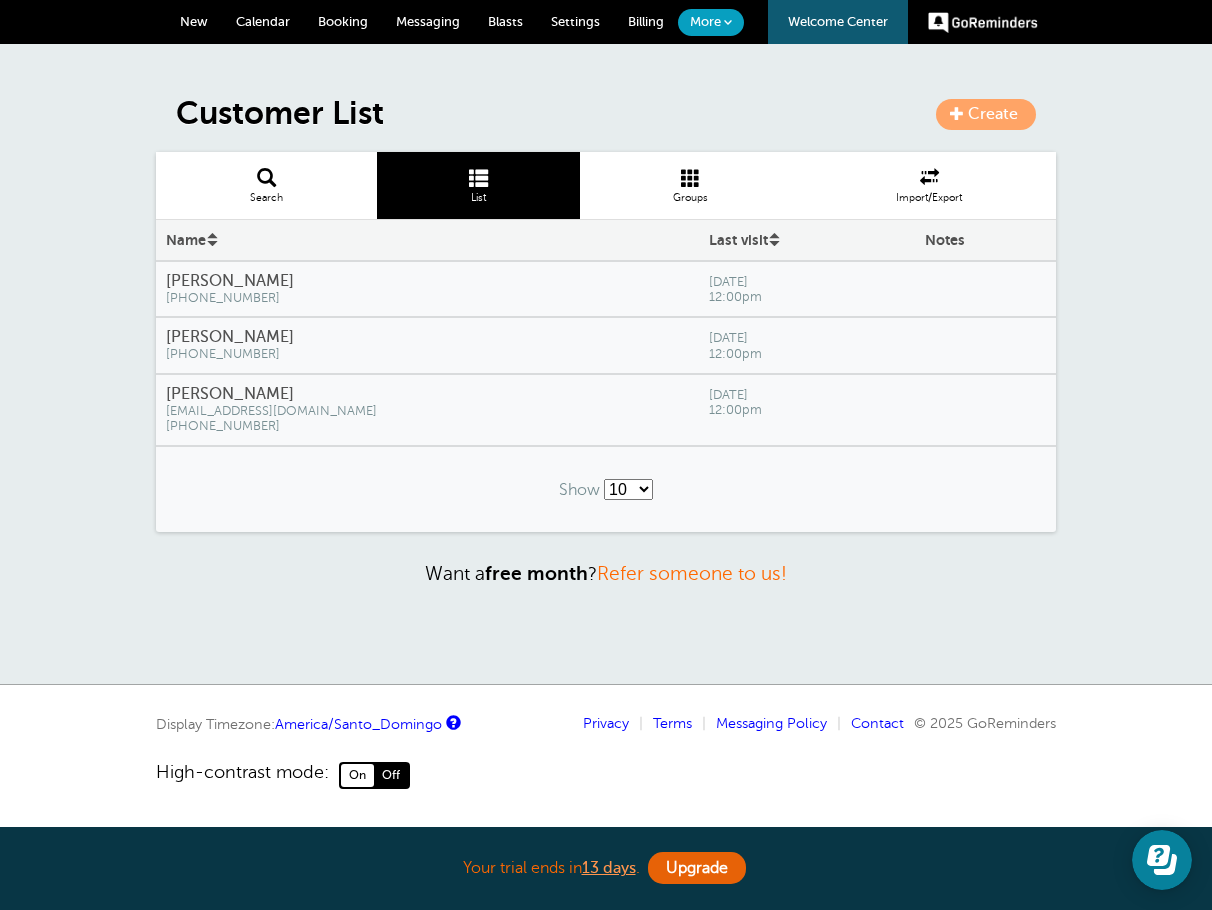 click on "Last visit" at bounding box center (745, 240) 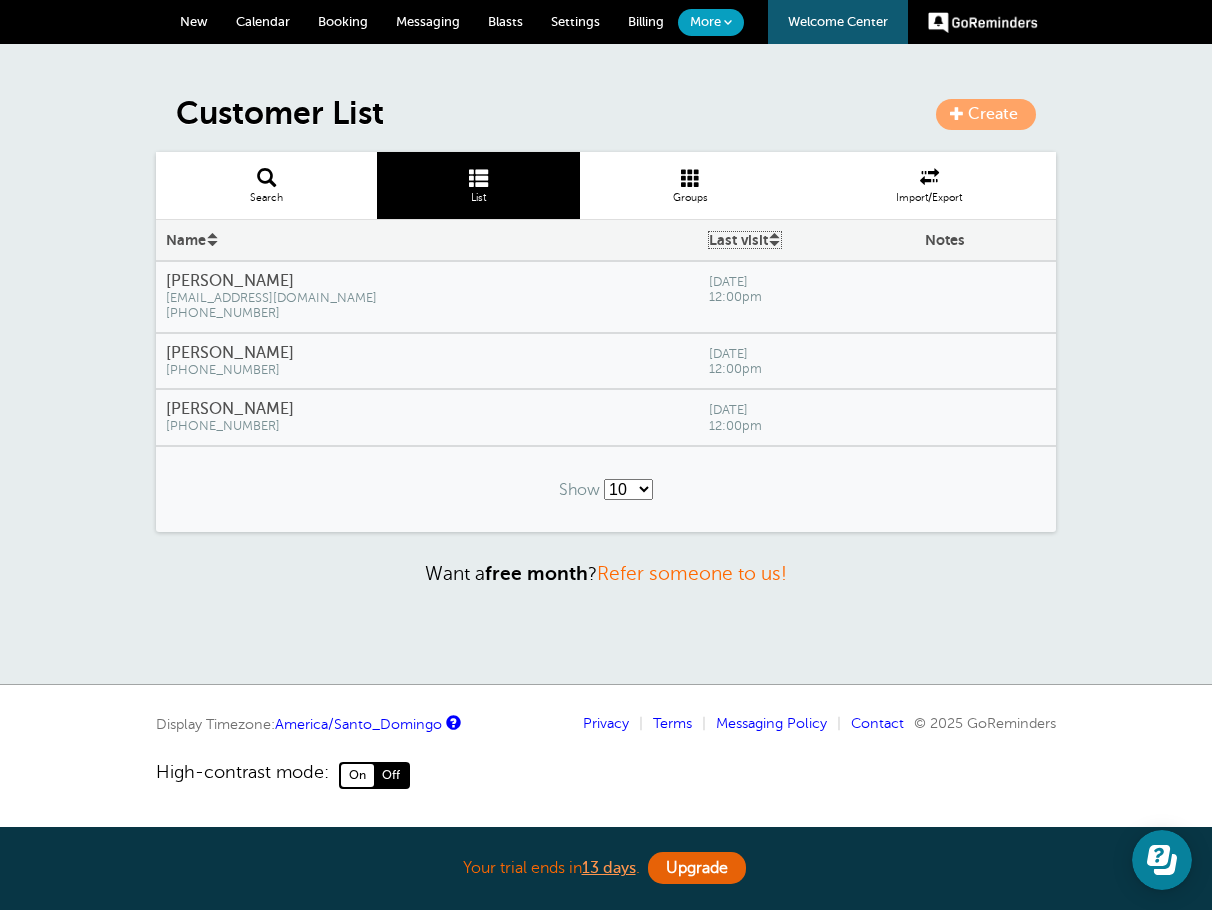 click on "Last visit" at bounding box center (745, 240) 